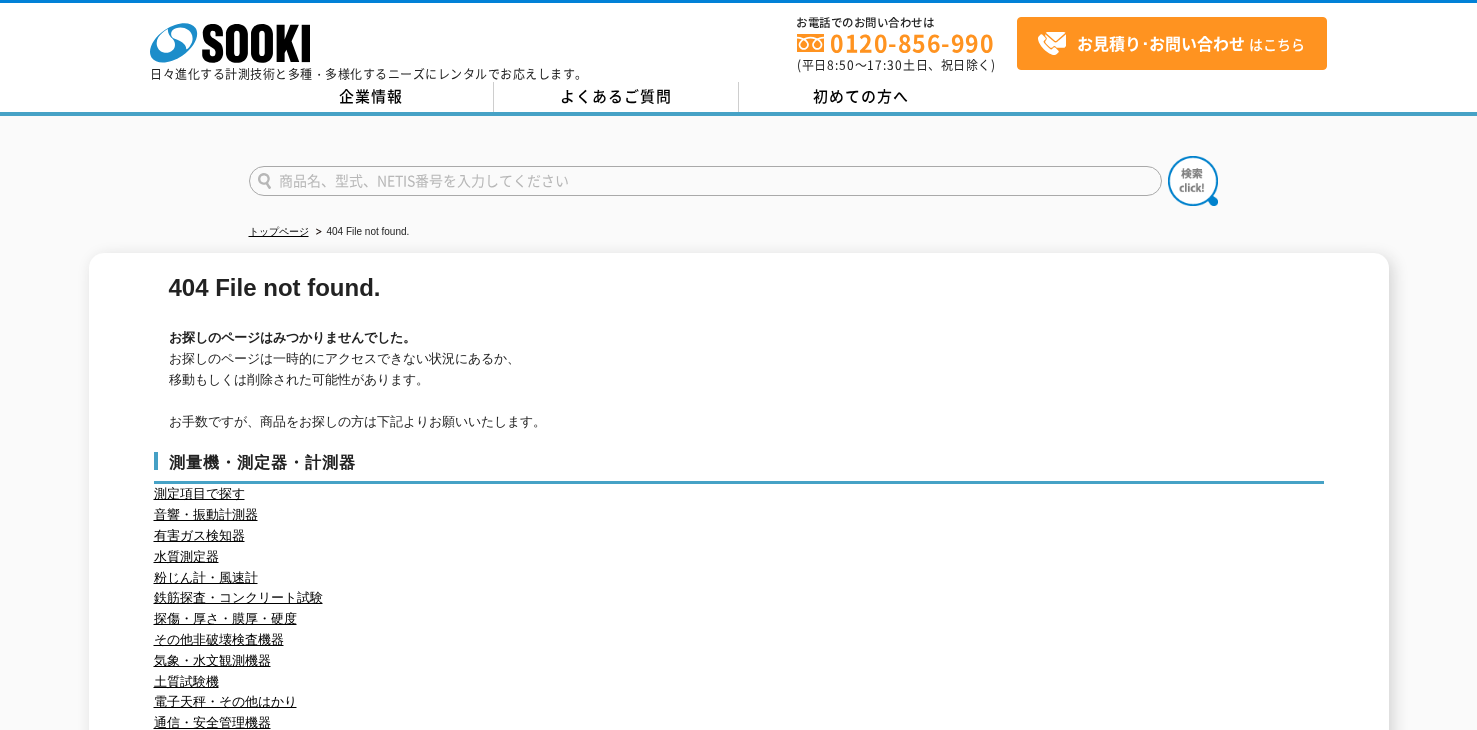 scroll, scrollTop: 0, scrollLeft: 0, axis: both 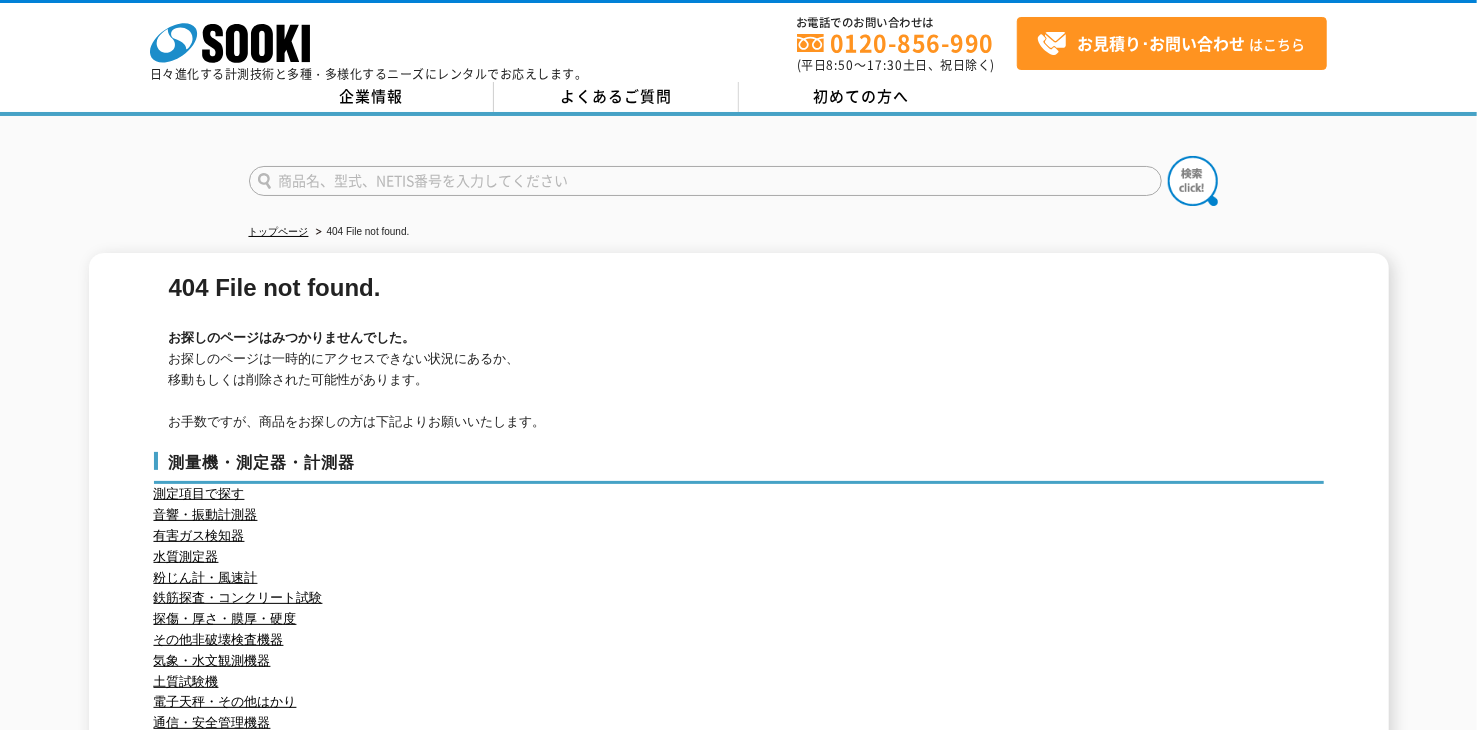 click at bounding box center (705, 181) 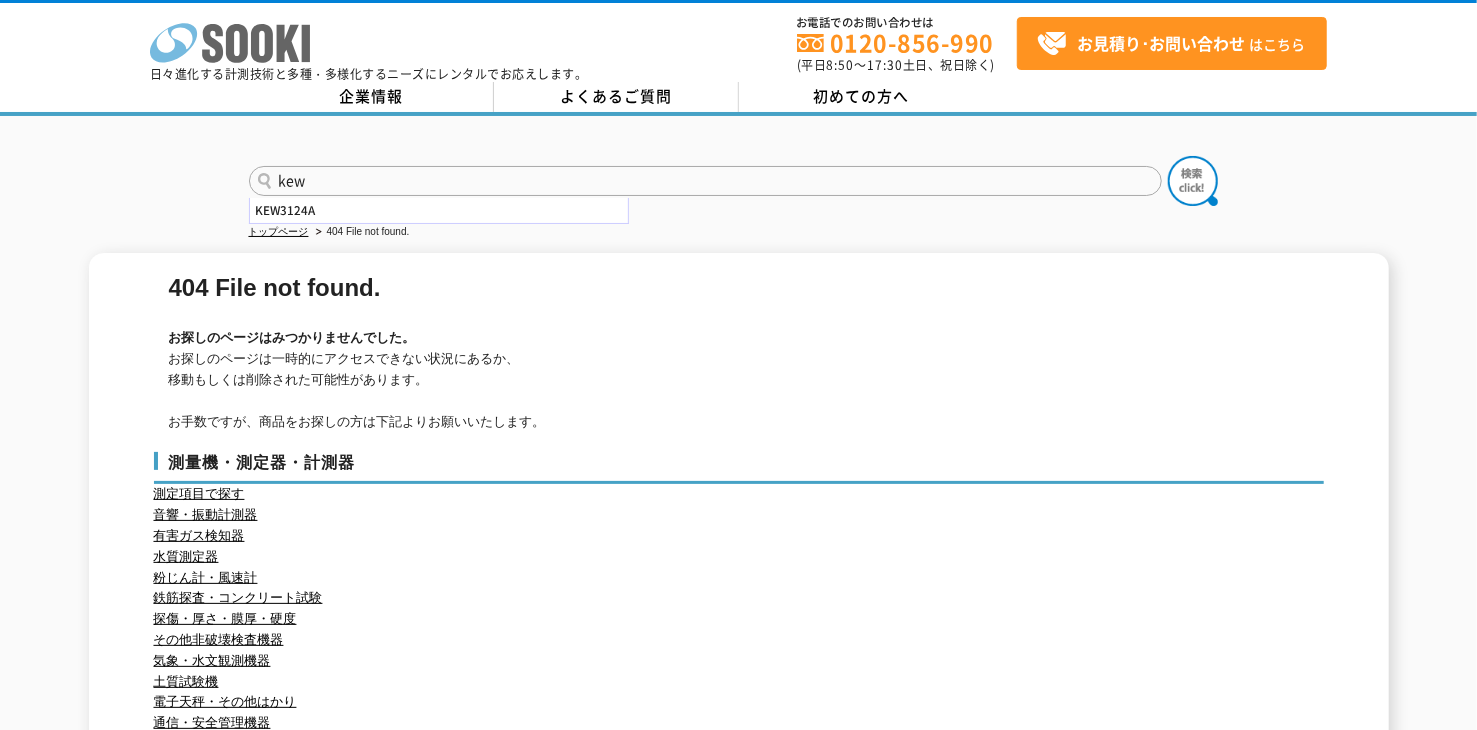 type on "kew" 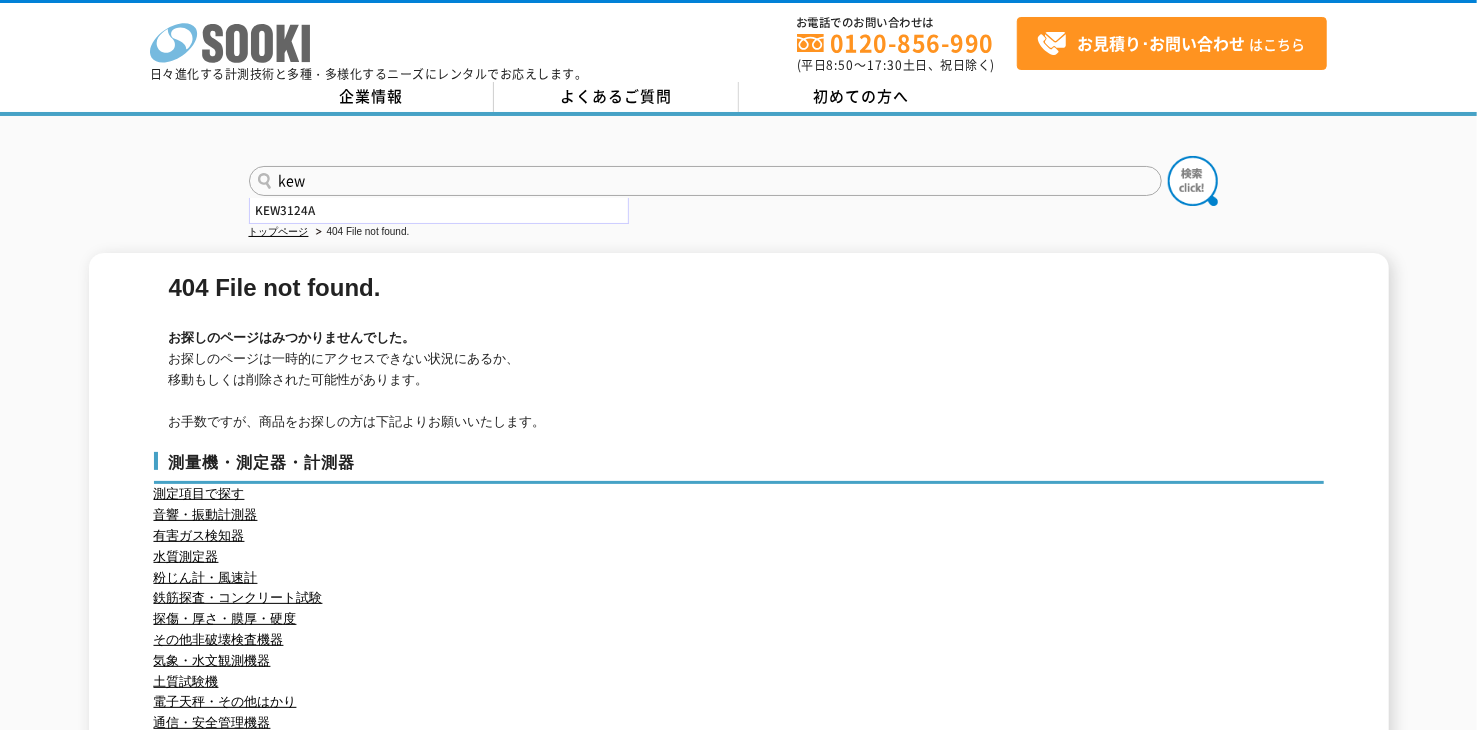 click 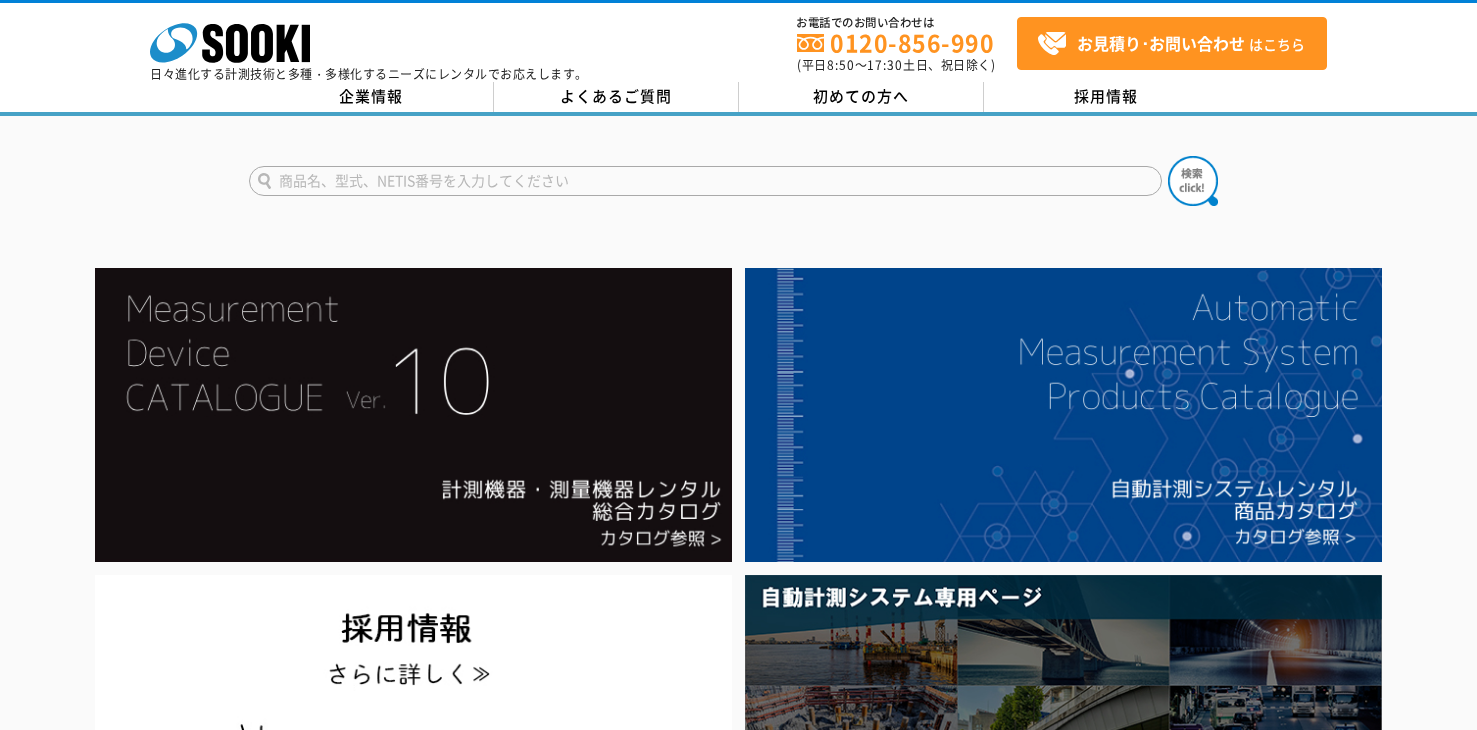 scroll, scrollTop: 0, scrollLeft: 0, axis: both 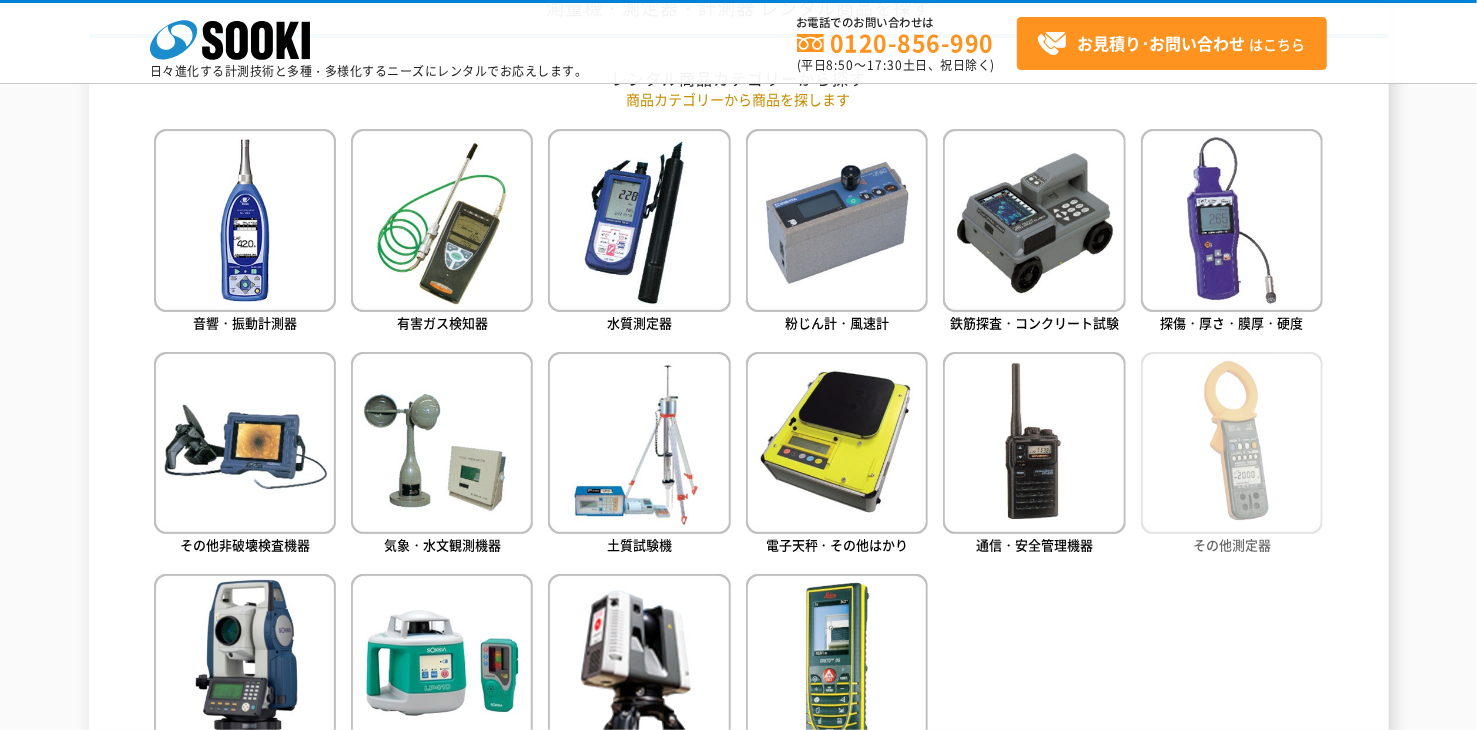 click at bounding box center [1232, 443] 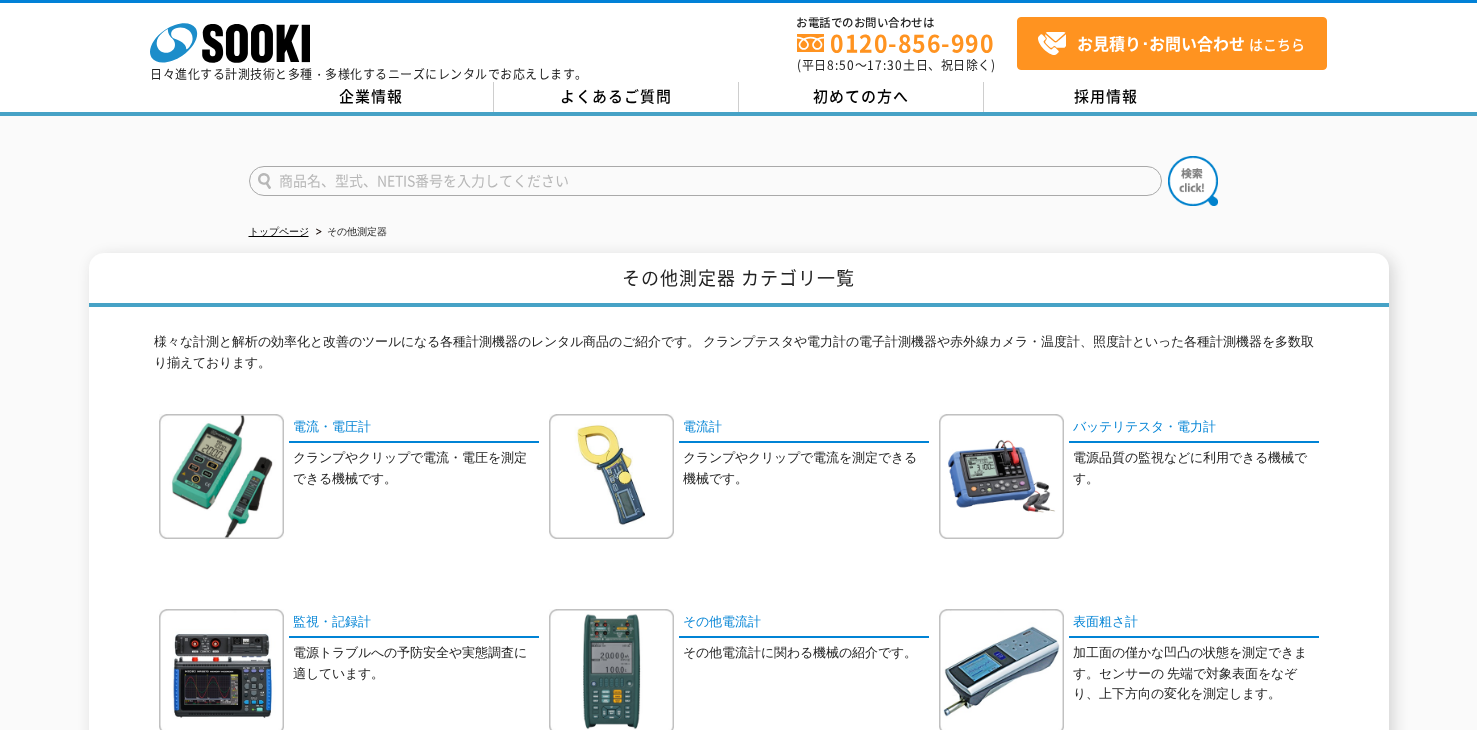 scroll, scrollTop: 132, scrollLeft: 0, axis: vertical 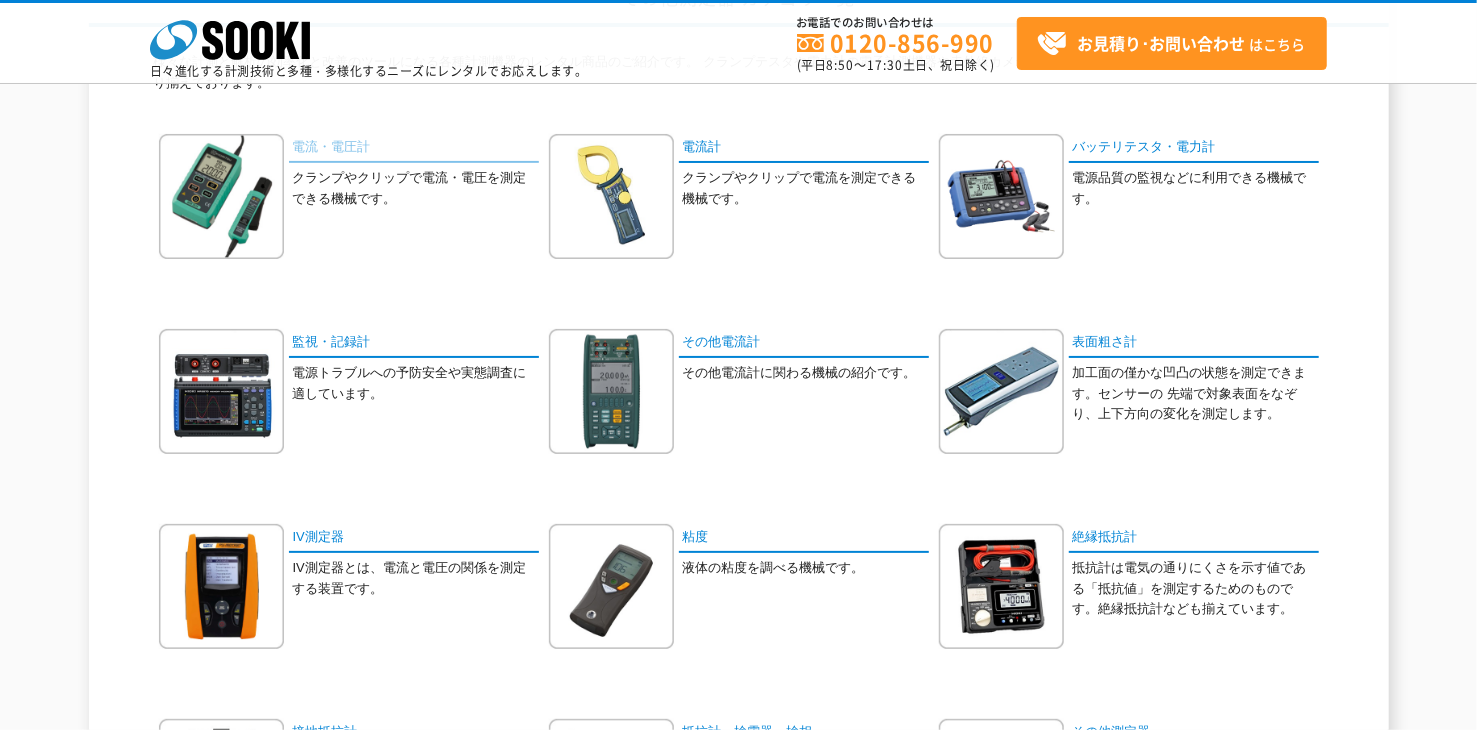 click on "電流・電圧計" at bounding box center (414, 148) 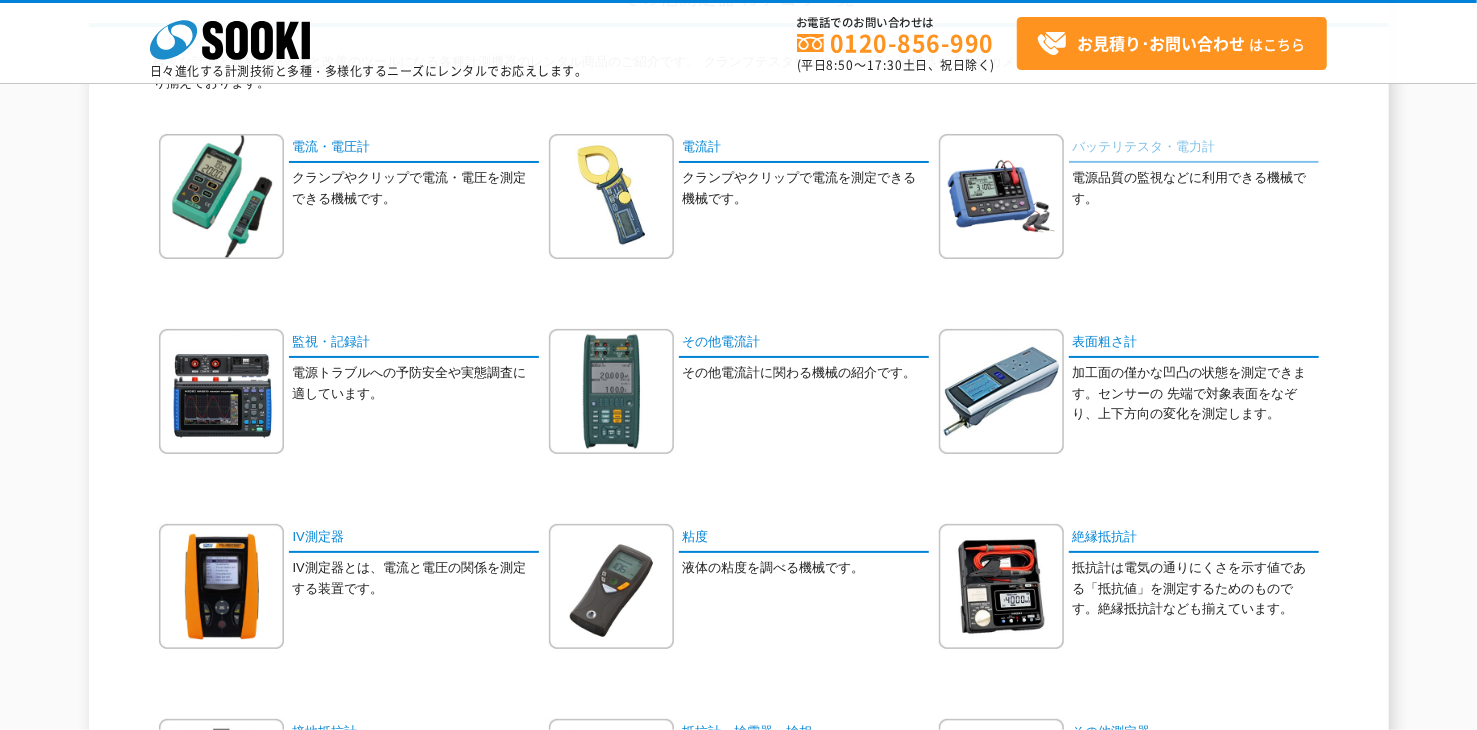 click on "バッテリテスタ・電力計" at bounding box center (1194, 148) 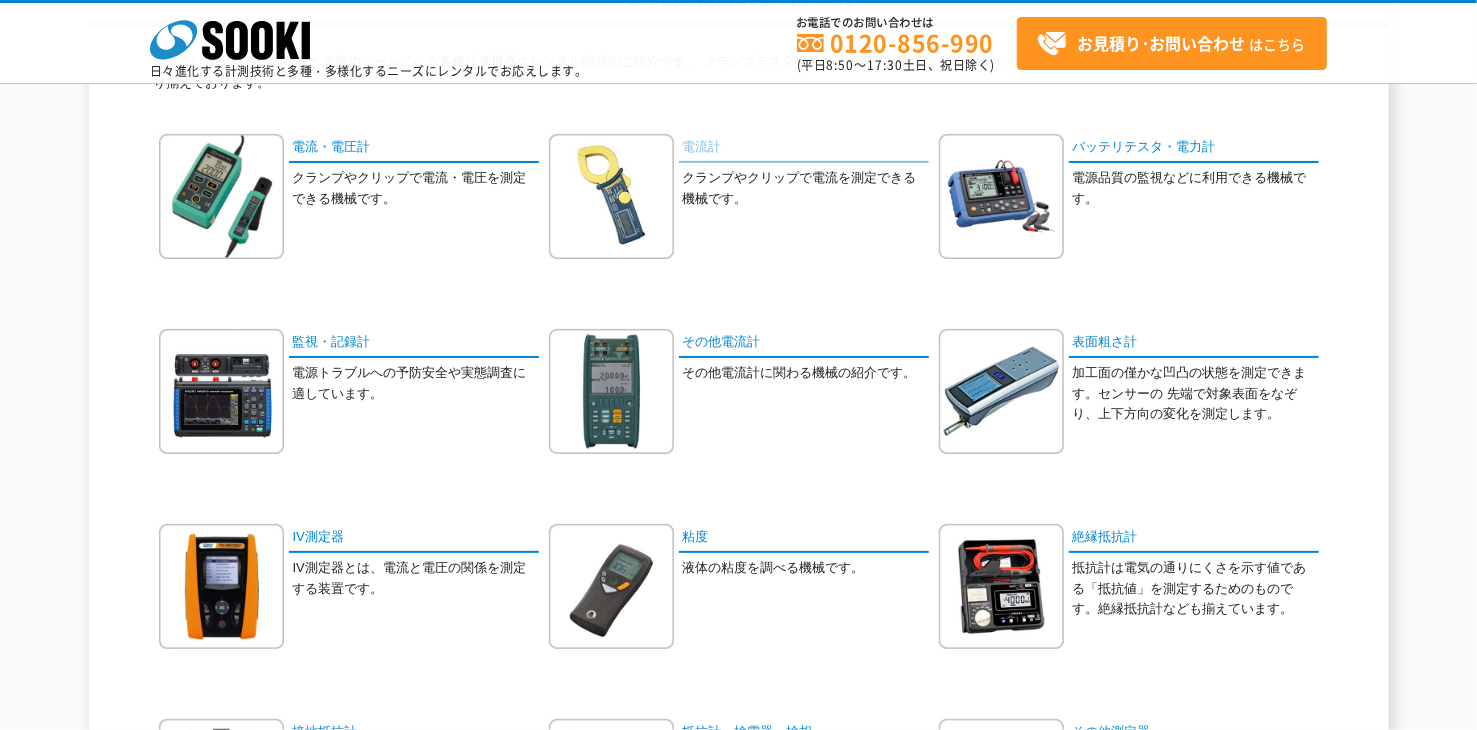click on "電流計" at bounding box center (804, 148) 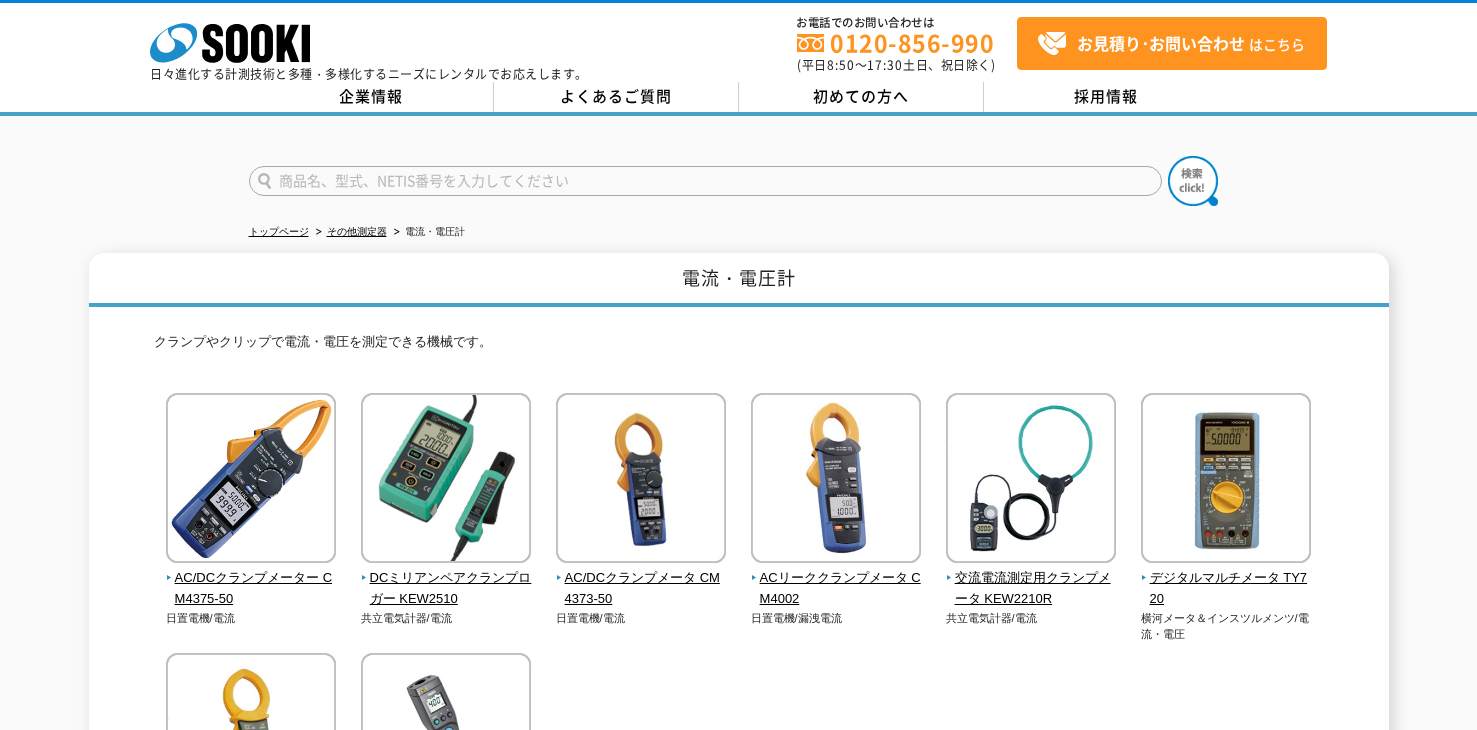 scroll, scrollTop: 0, scrollLeft: 0, axis: both 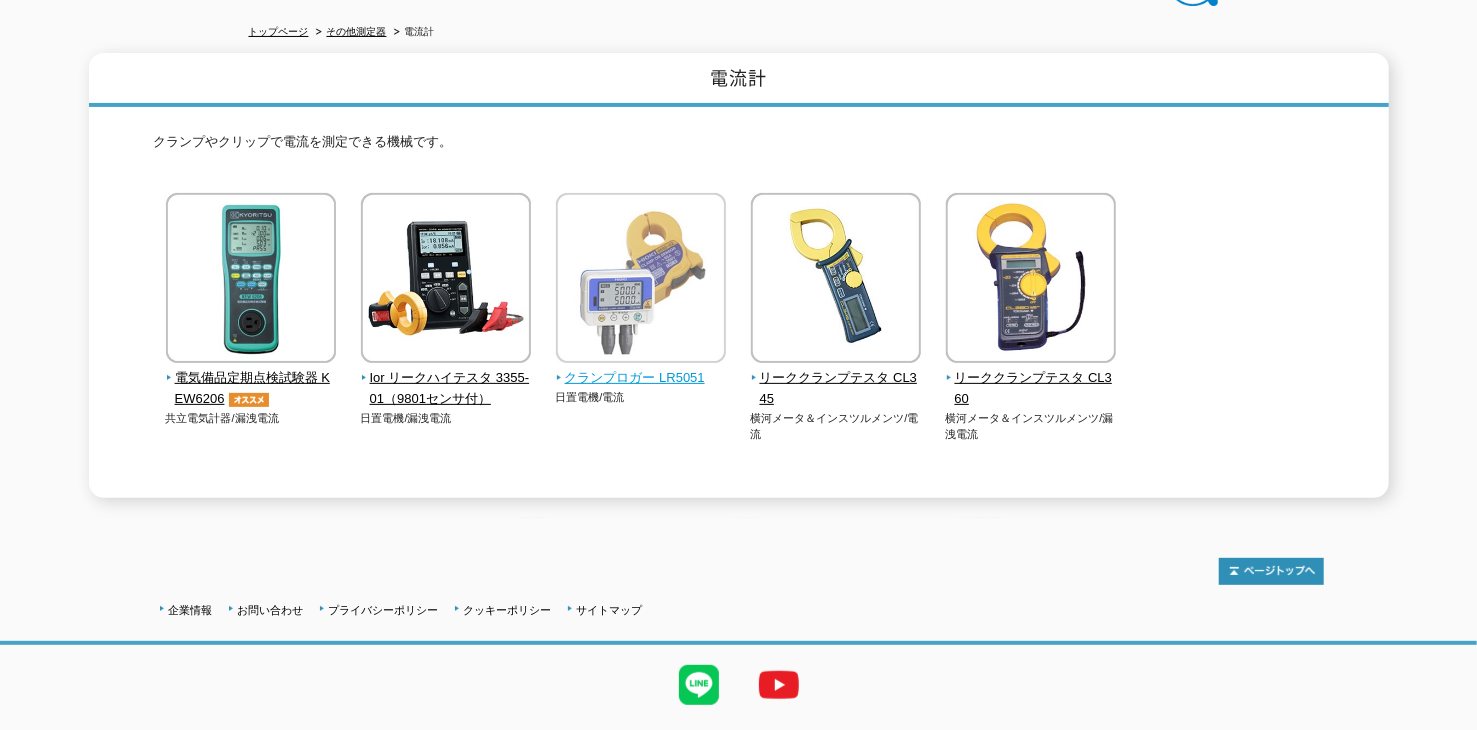 click at bounding box center [641, 280] 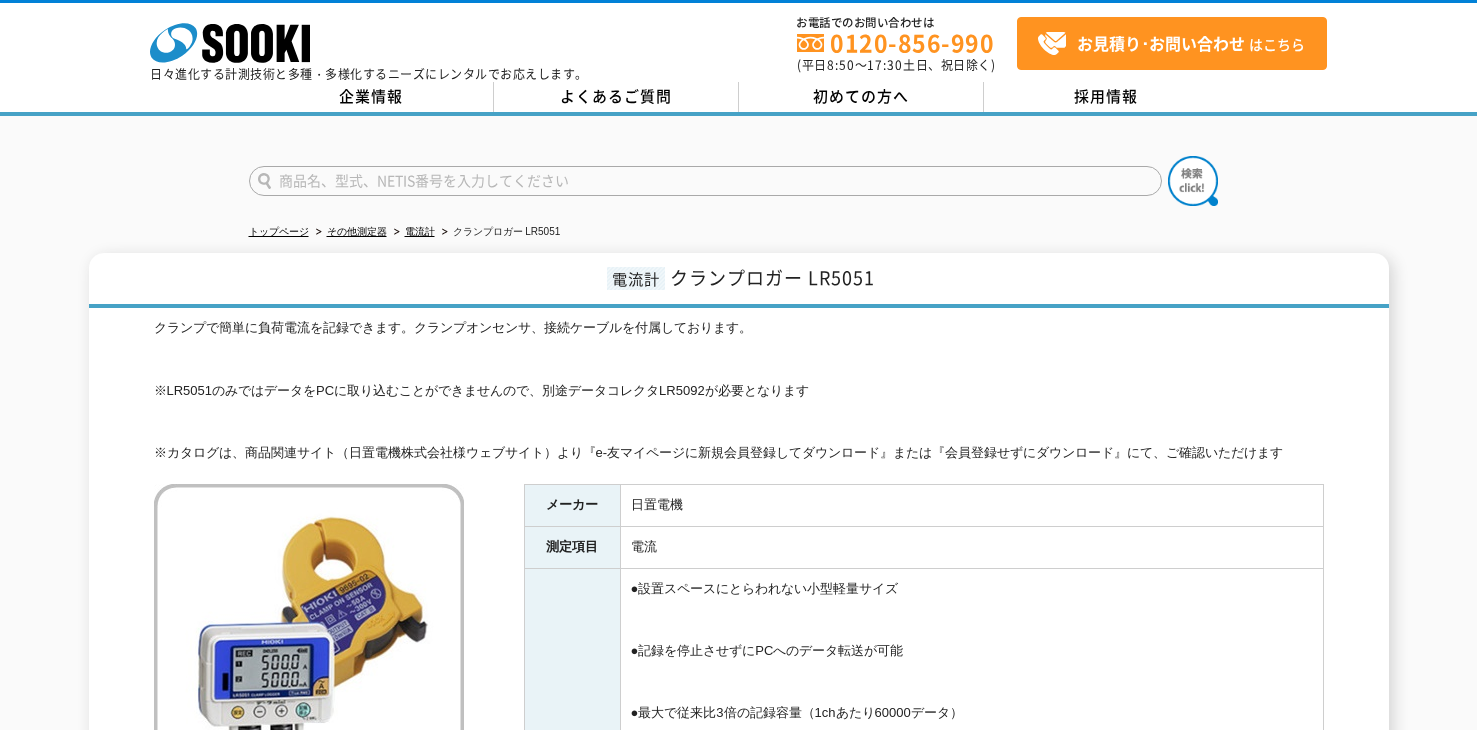 scroll, scrollTop: 0, scrollLeft: 0, axis: both 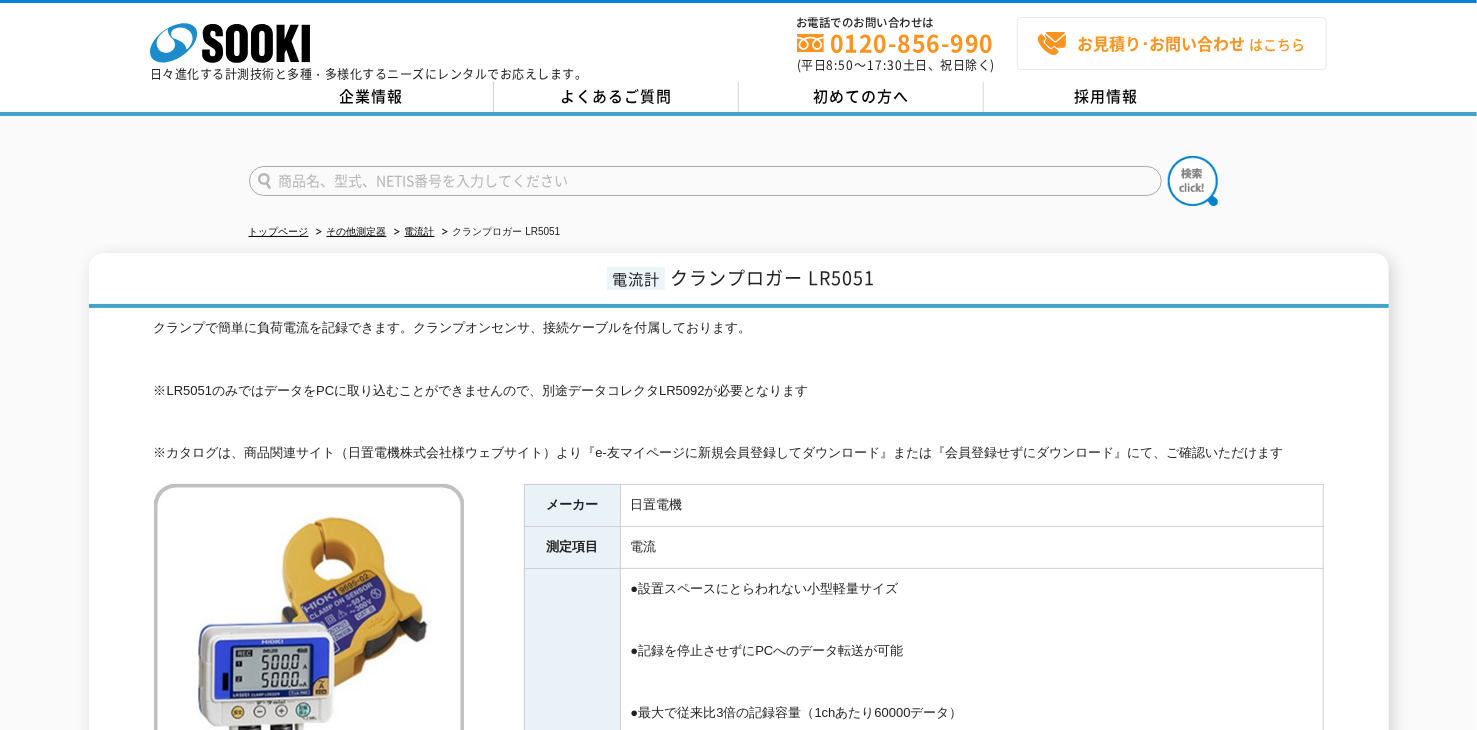 click on "お見積り･お問い合わせ" at bounding box center (1161, 43) 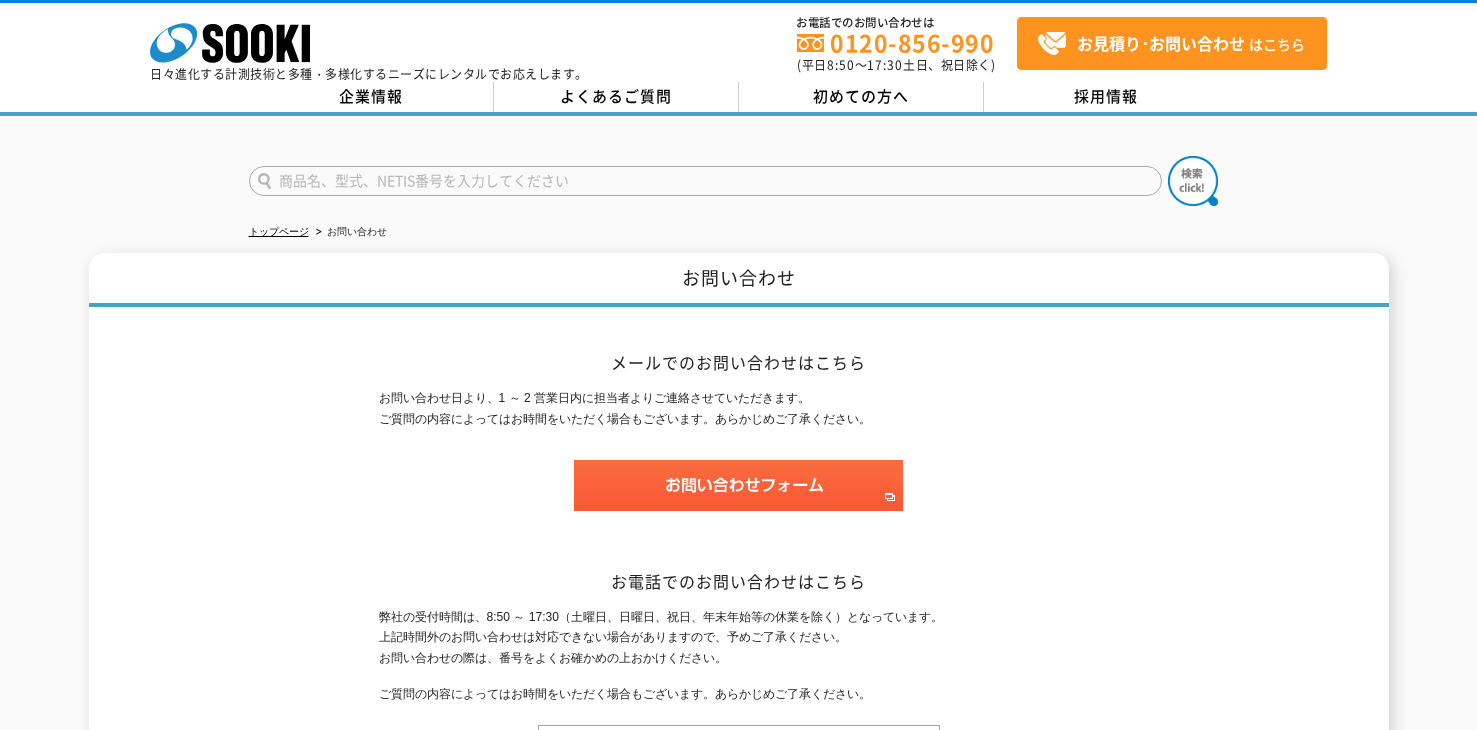 scroll, scrollTop: 0, scrollLeft: 0, axis: both 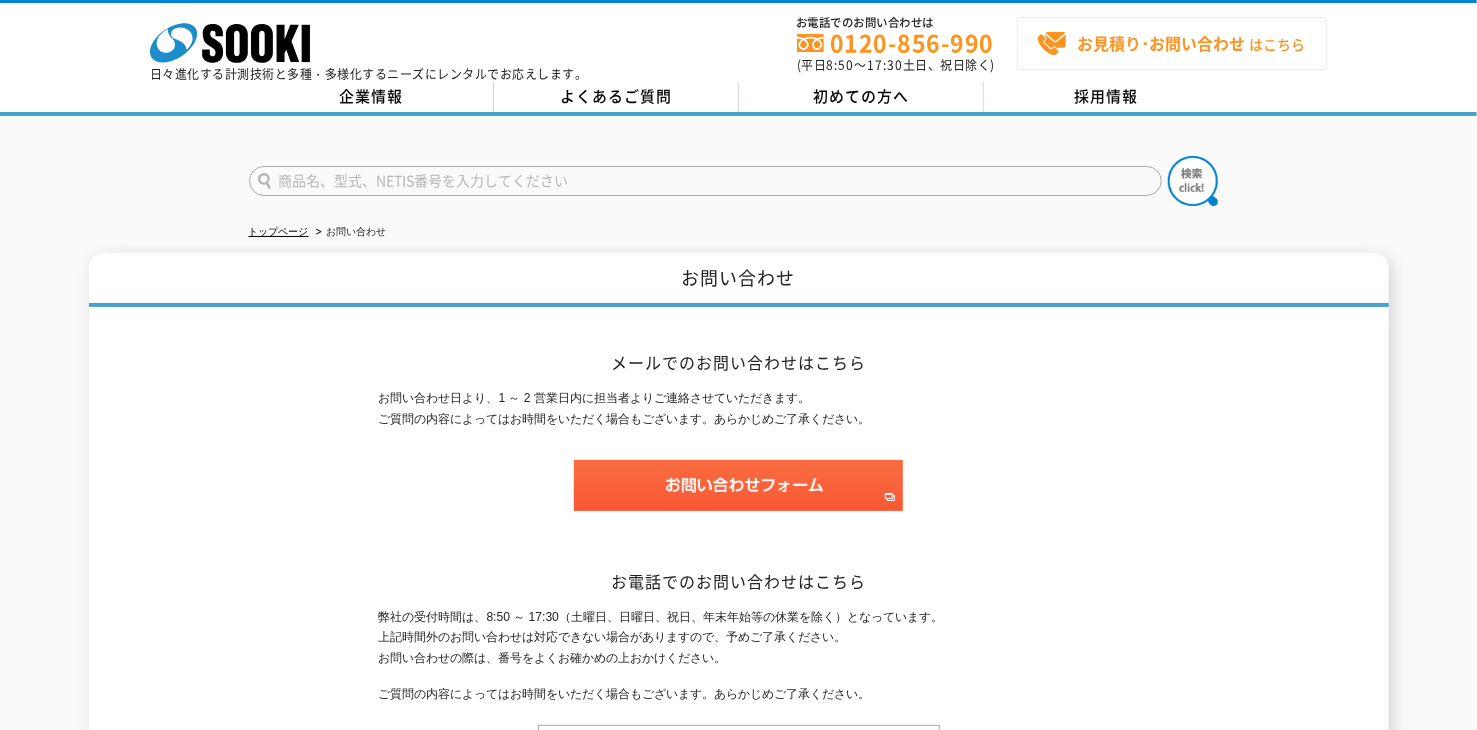 click on "お見積り･お問い合わせ はこちら" at bounding box center (1171, 44) 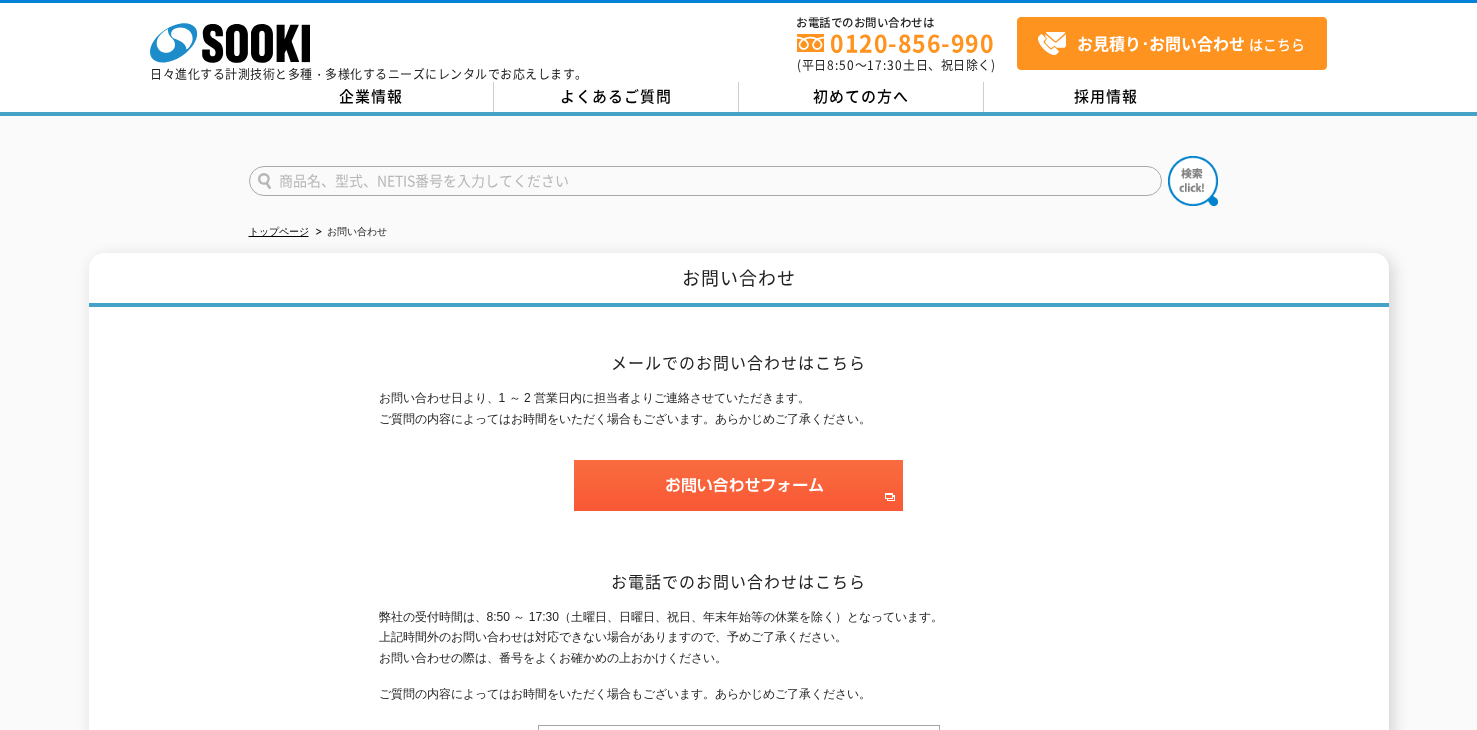 scroll, scrollTop: 0, scrollLeft: 0, axis: both 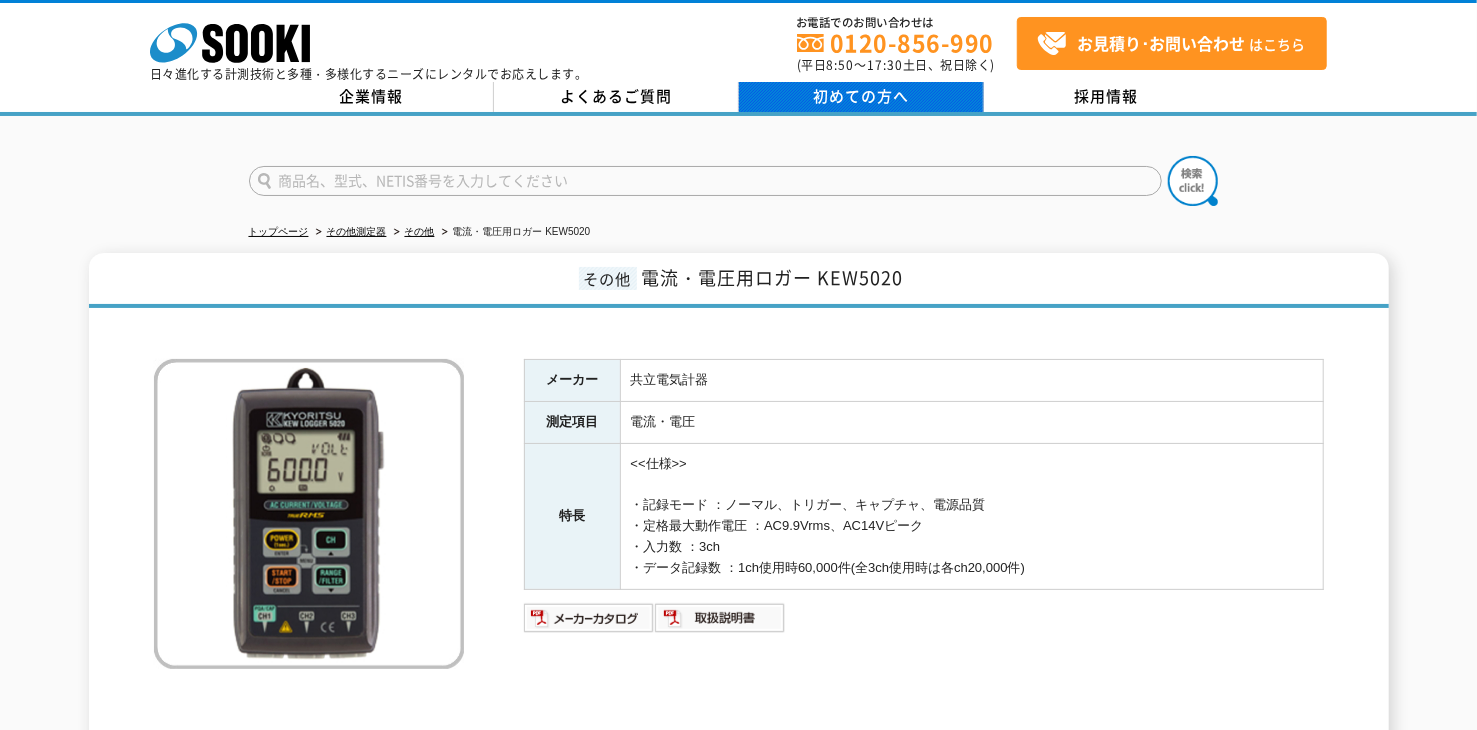 click on "初めての方へ" at bounding box center (861, 96) 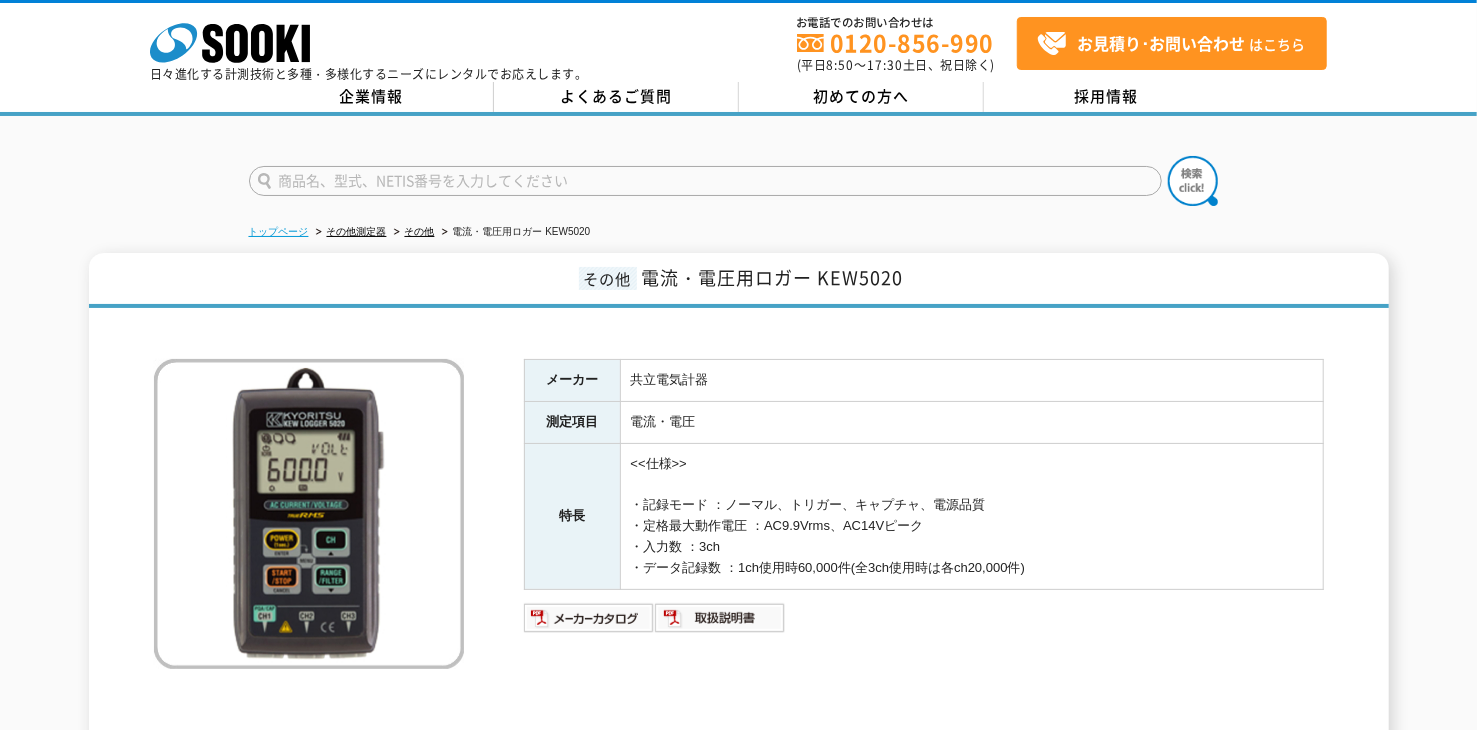 click on "トップページ" at bounding box center (279, 231) 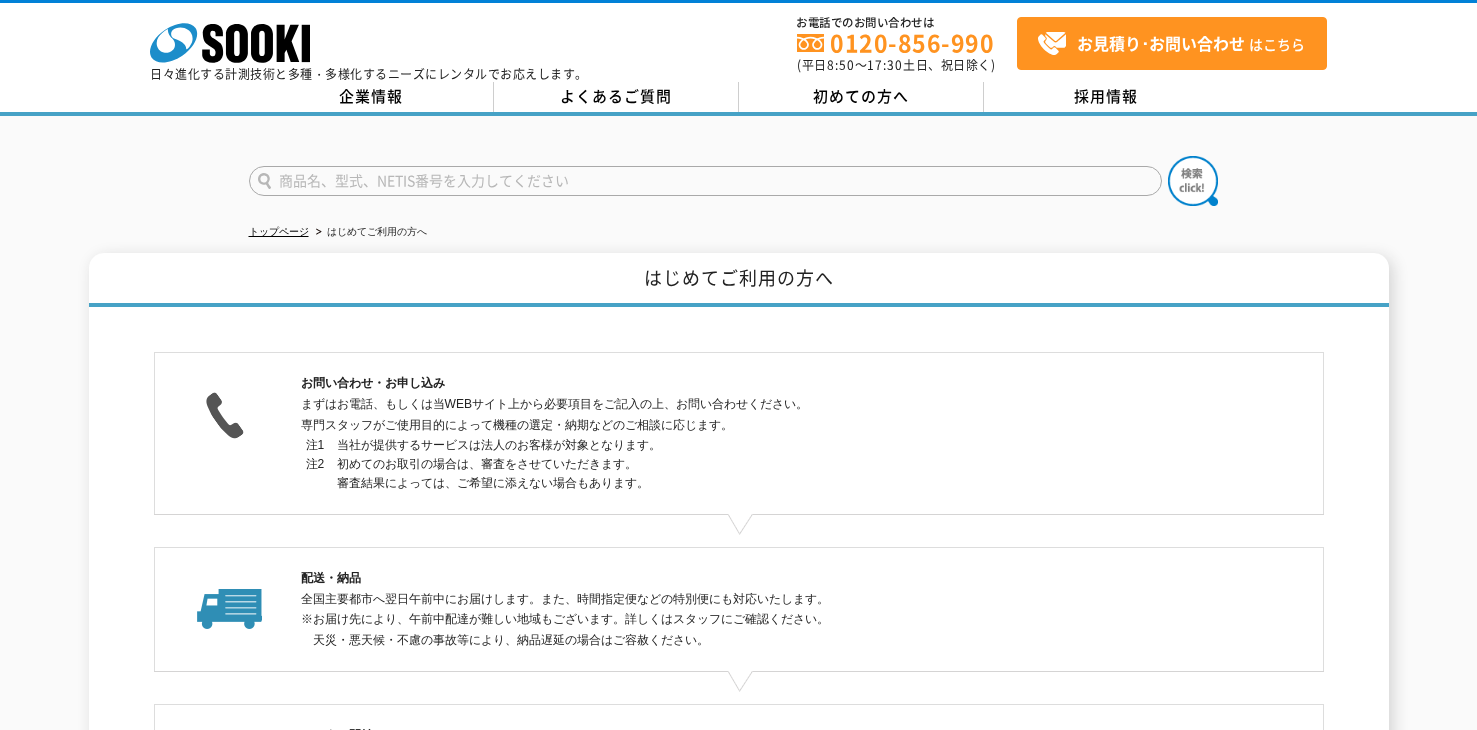 scroll, scrollTop: 0, scrollLeft: 0, axis: both 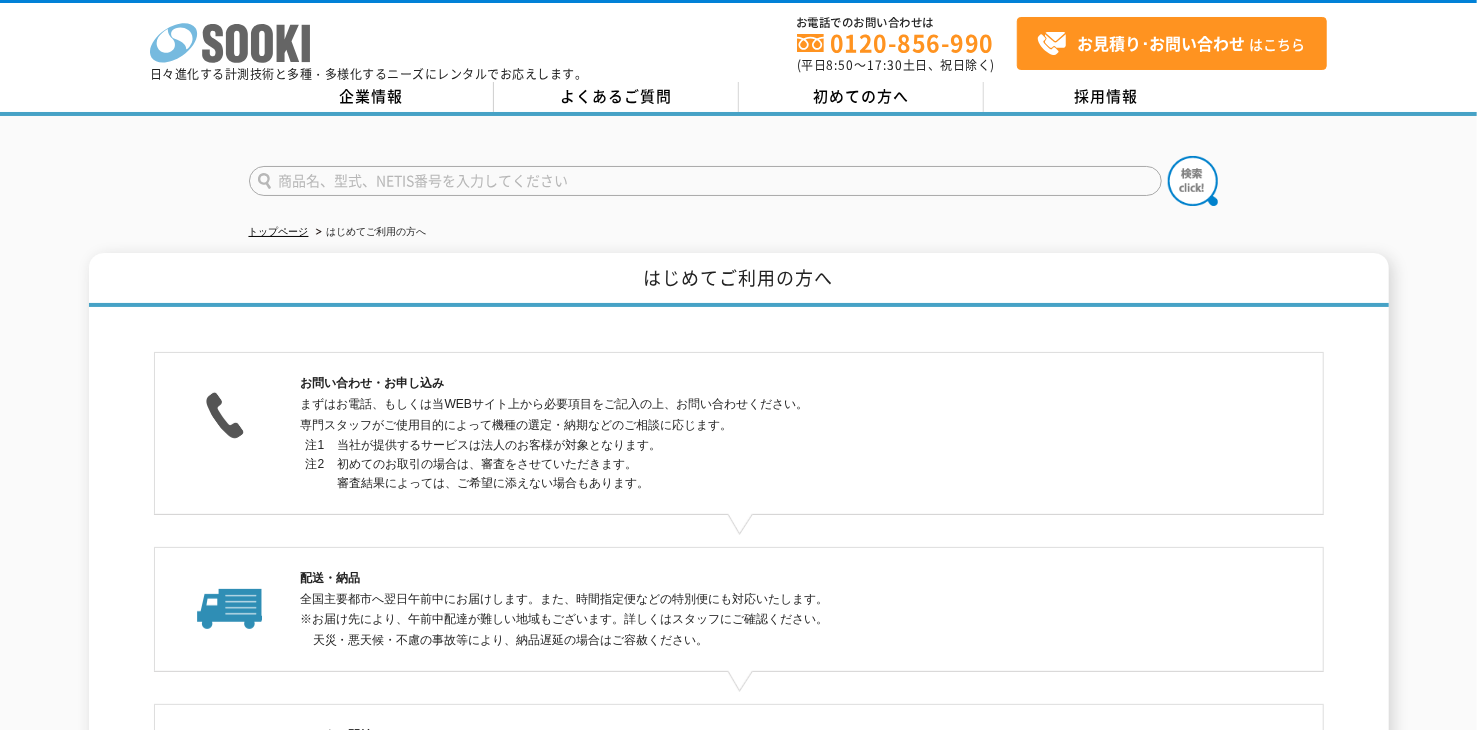 click 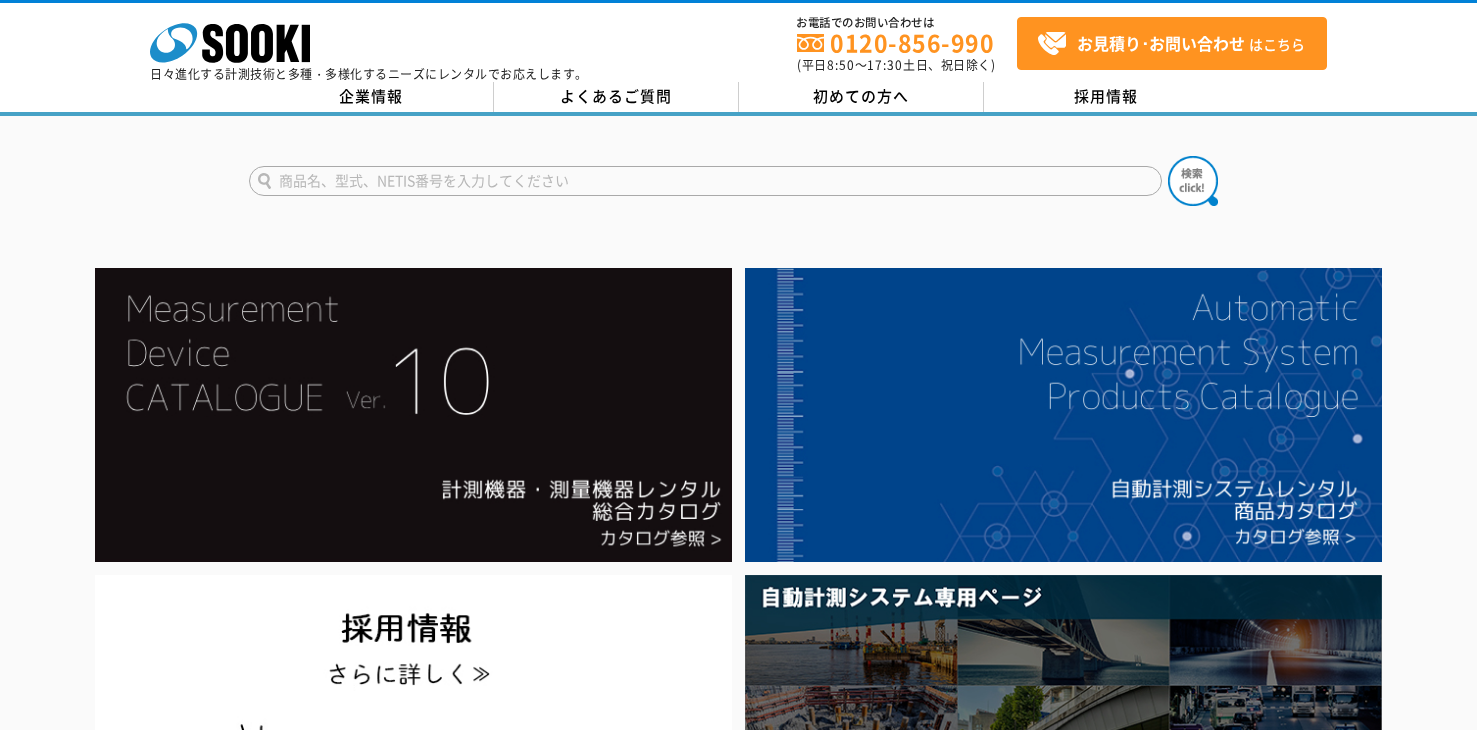 scroll, scrollTop: 0, scrollLeft: 0, axis: both 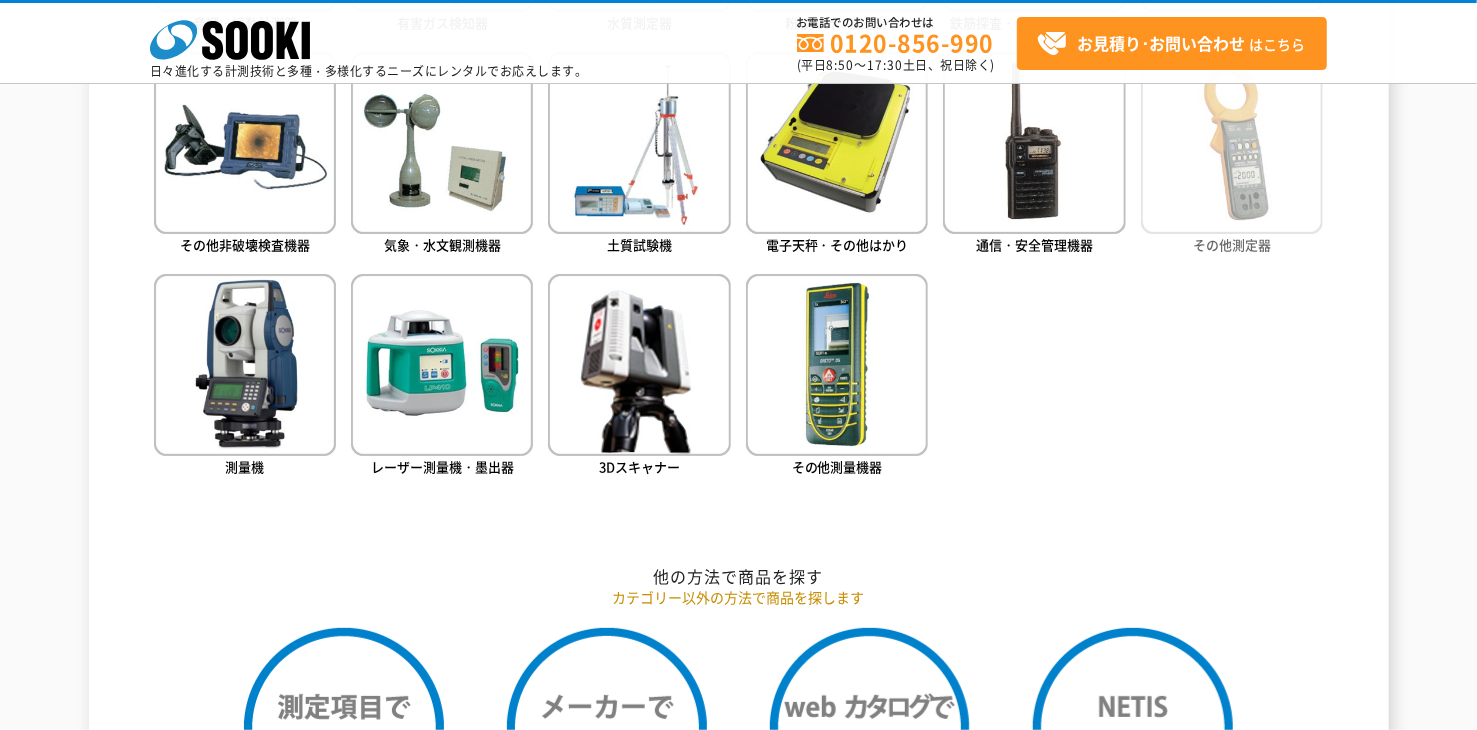 click at bounding box center [1232, 143] 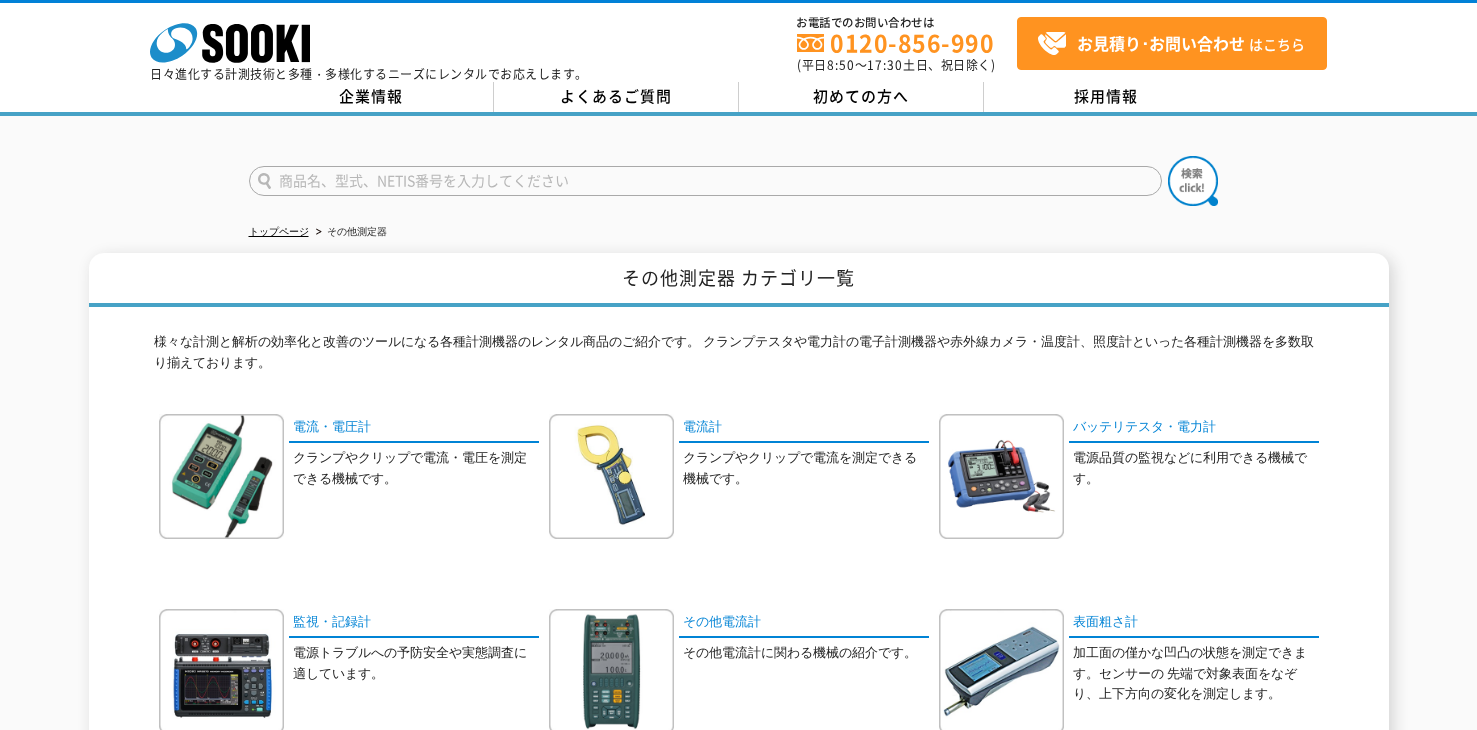 scroll, scrollTop: 0, scrollLeft: 0, axis: both 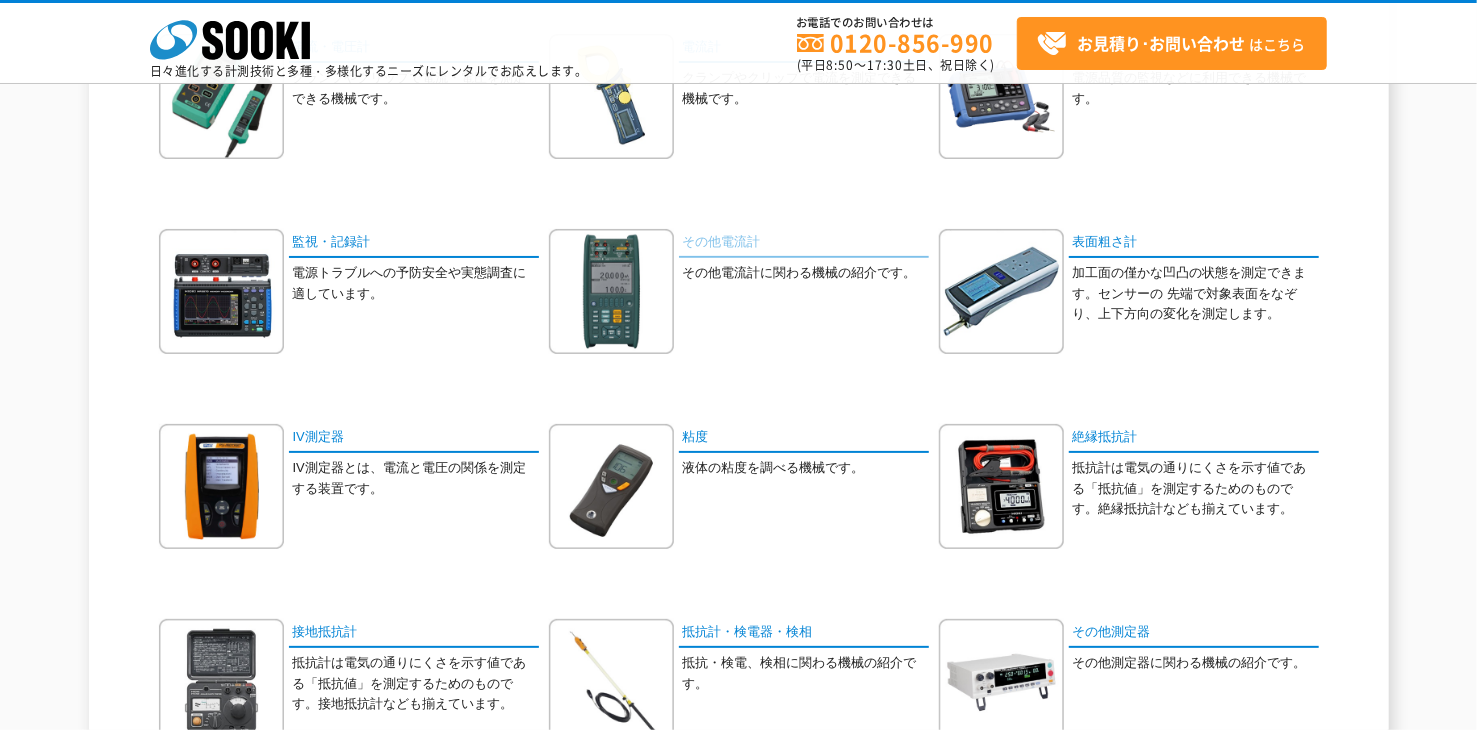 click on "その他電流計" at bounding box center [804, 243] 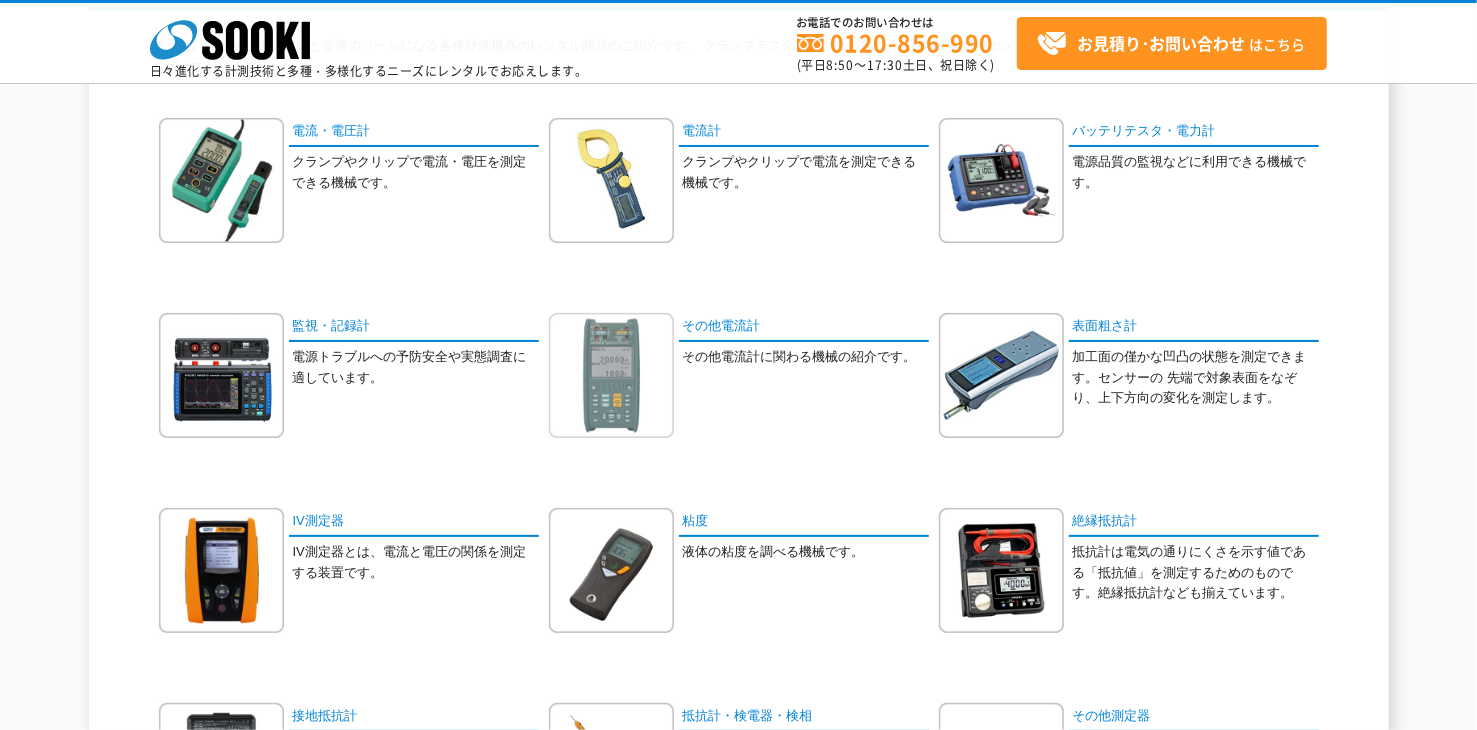 scroll, scrollTop: 100, scrollLeft: 0, axis: vertical 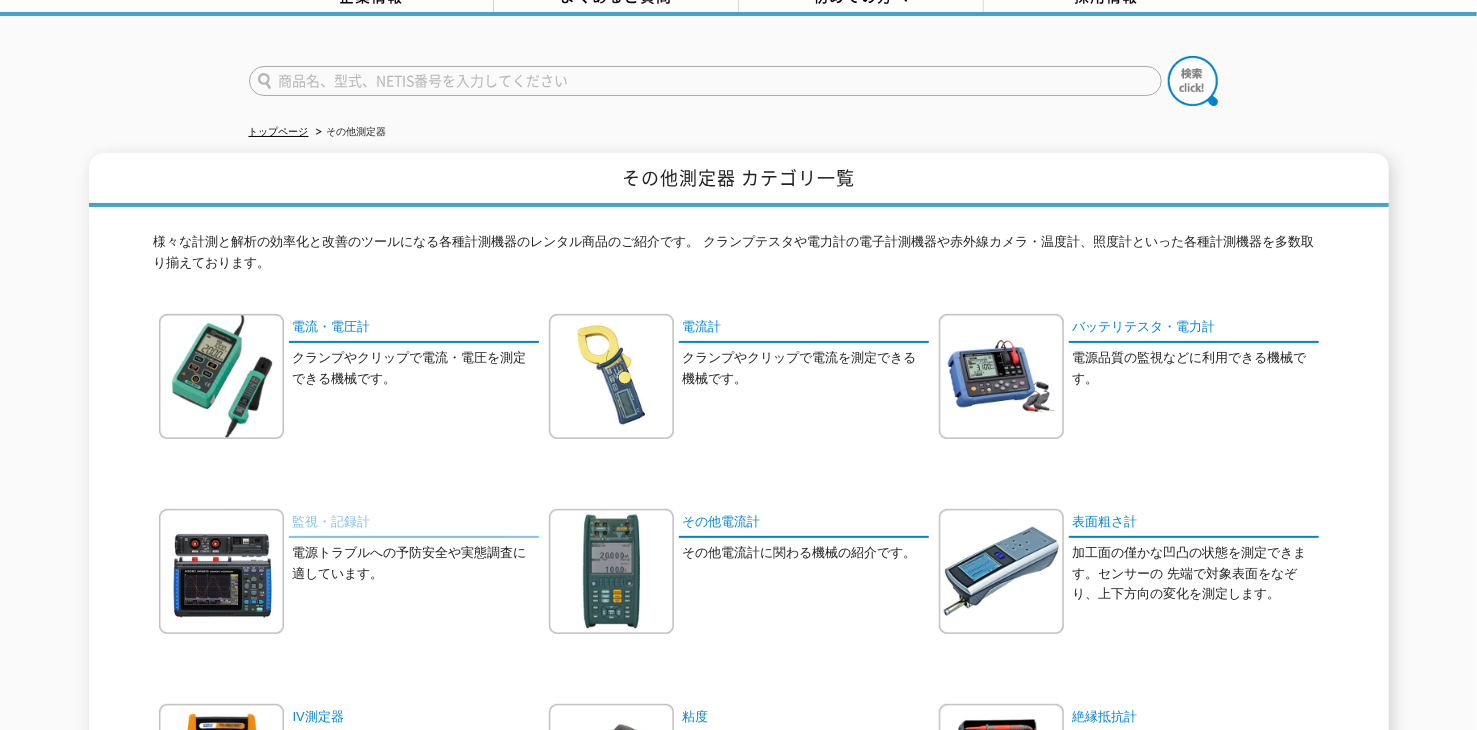 click on "監視・記録計" at bounding box center (414, 523) 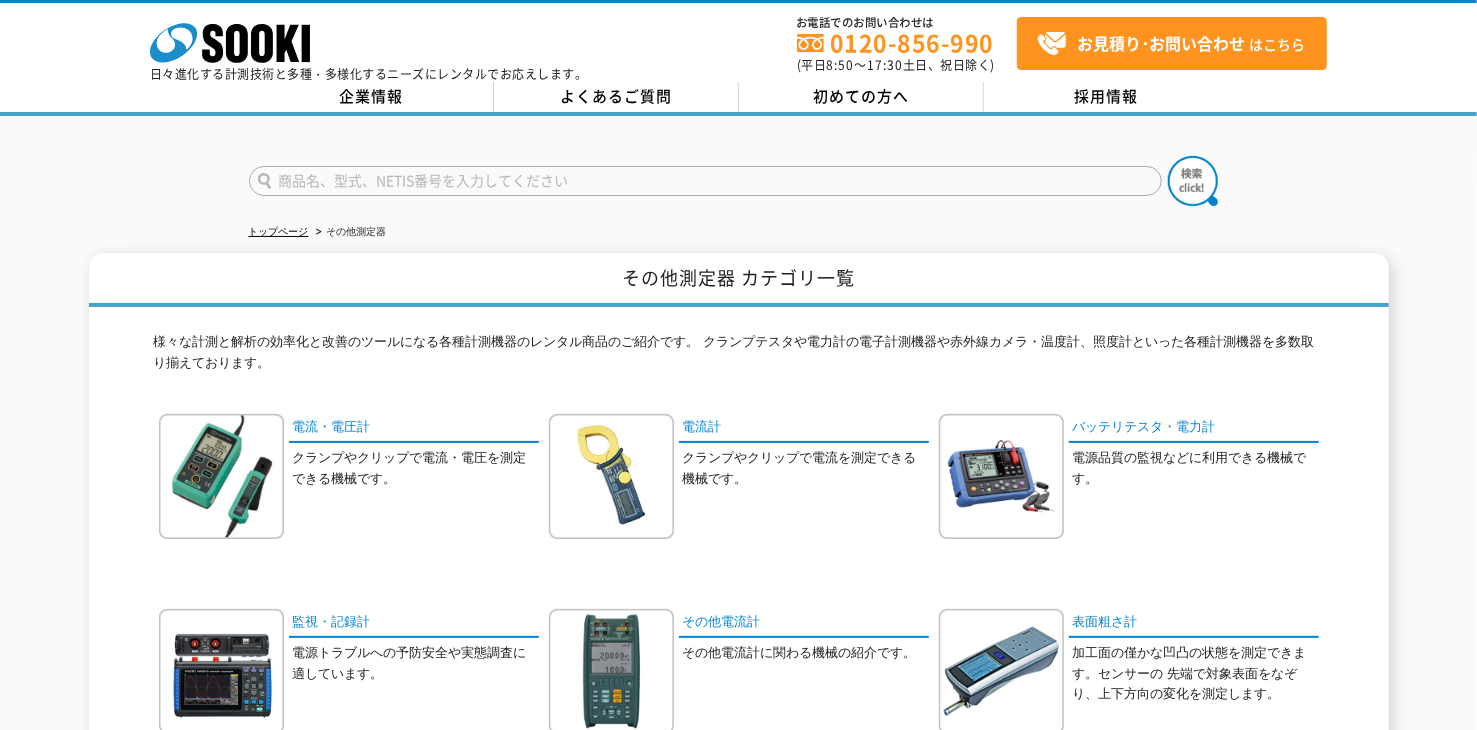 scroll, scrollTop: 200, scrollLeft: 0, axis: vertical 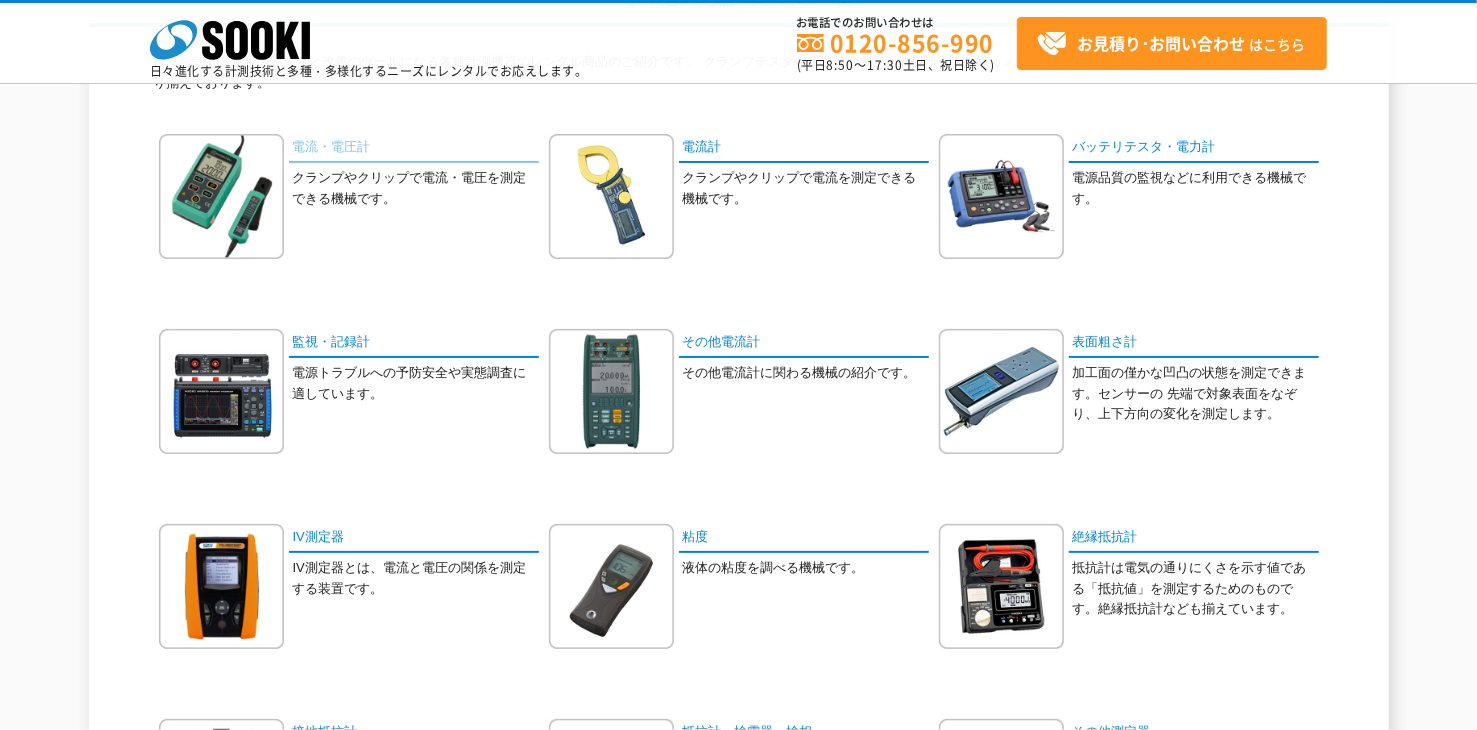 click on "電流・電圧計" at bounding box center [414, 148] 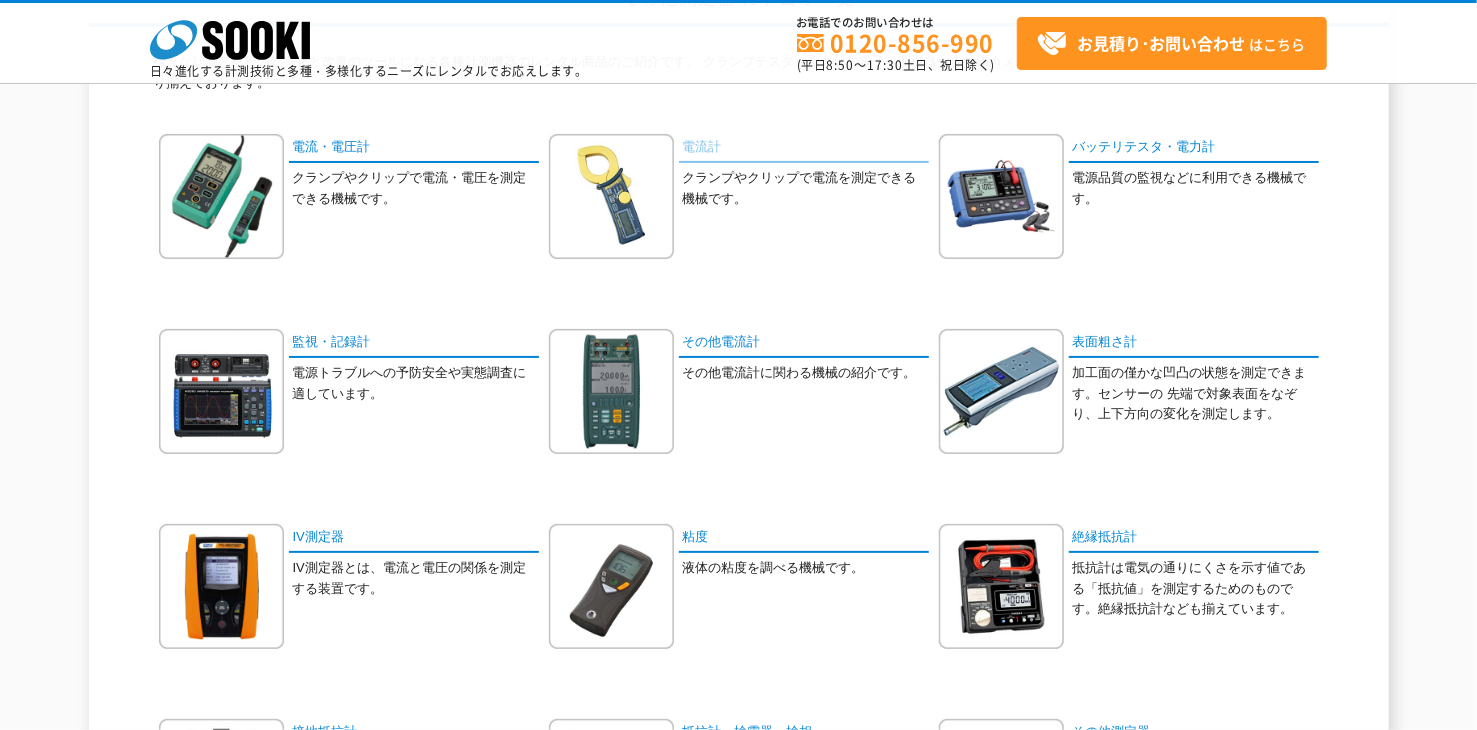 click on "電流計" at bounding box center [804, 148] 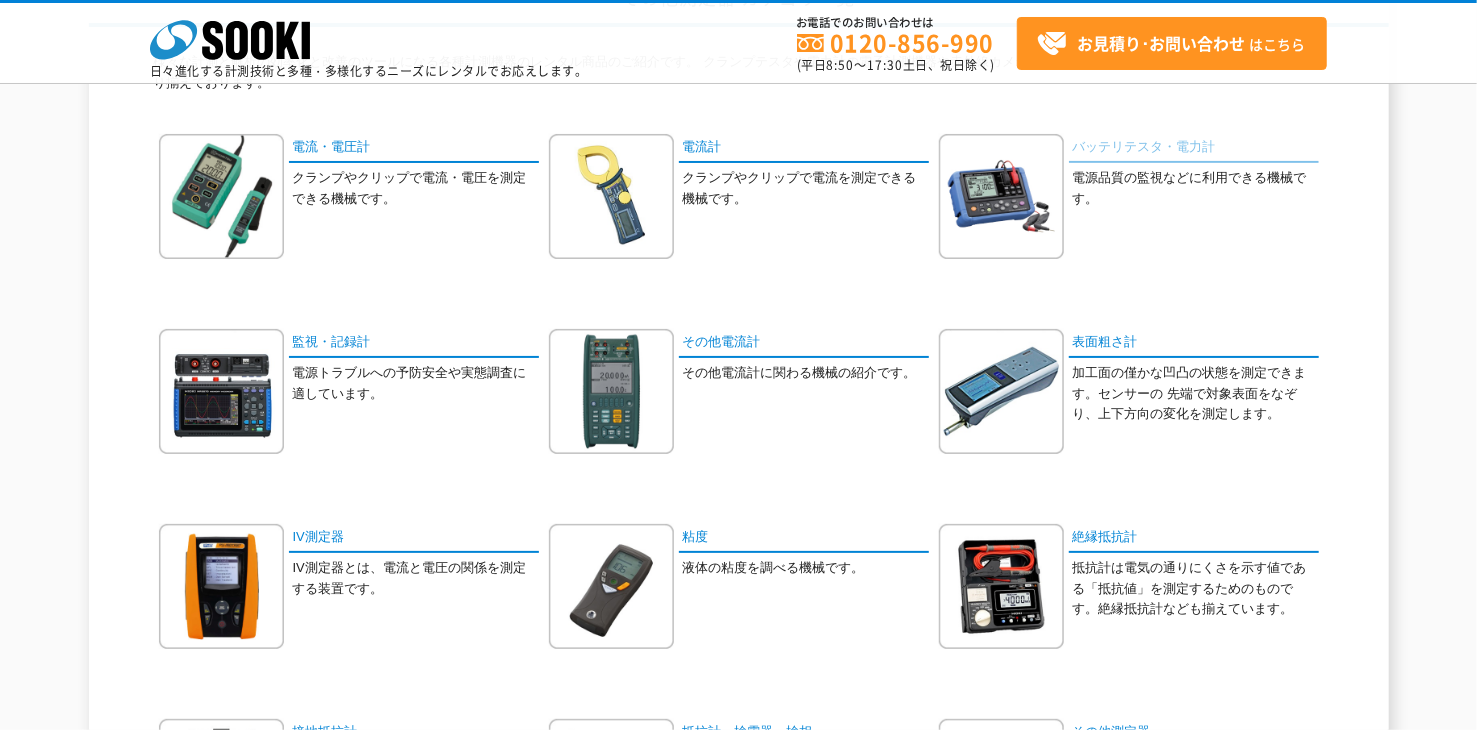 click on "バッテリテスタ・電力計" at bounding box center (1194, 148) 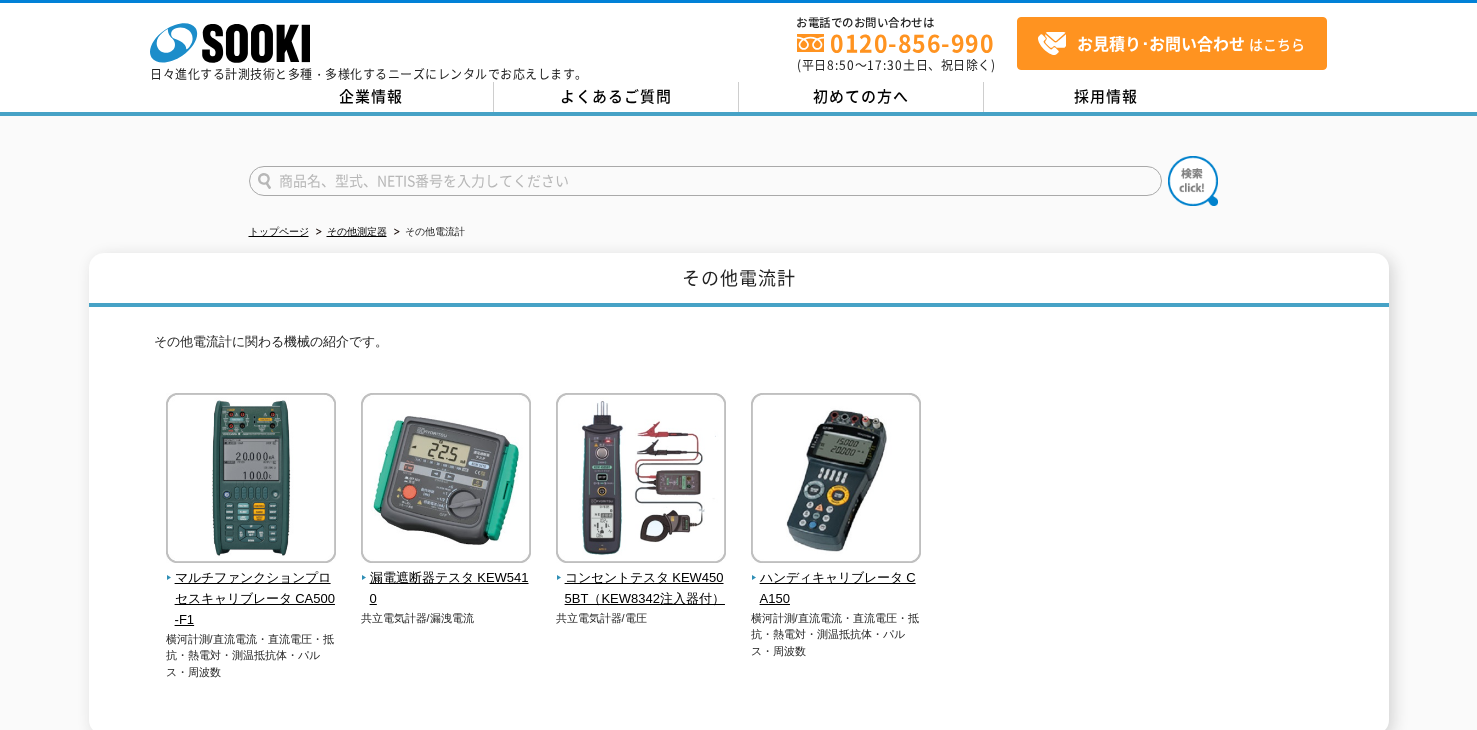 scroll, scrollTop: 0, scrollLeft: 0, axis: both 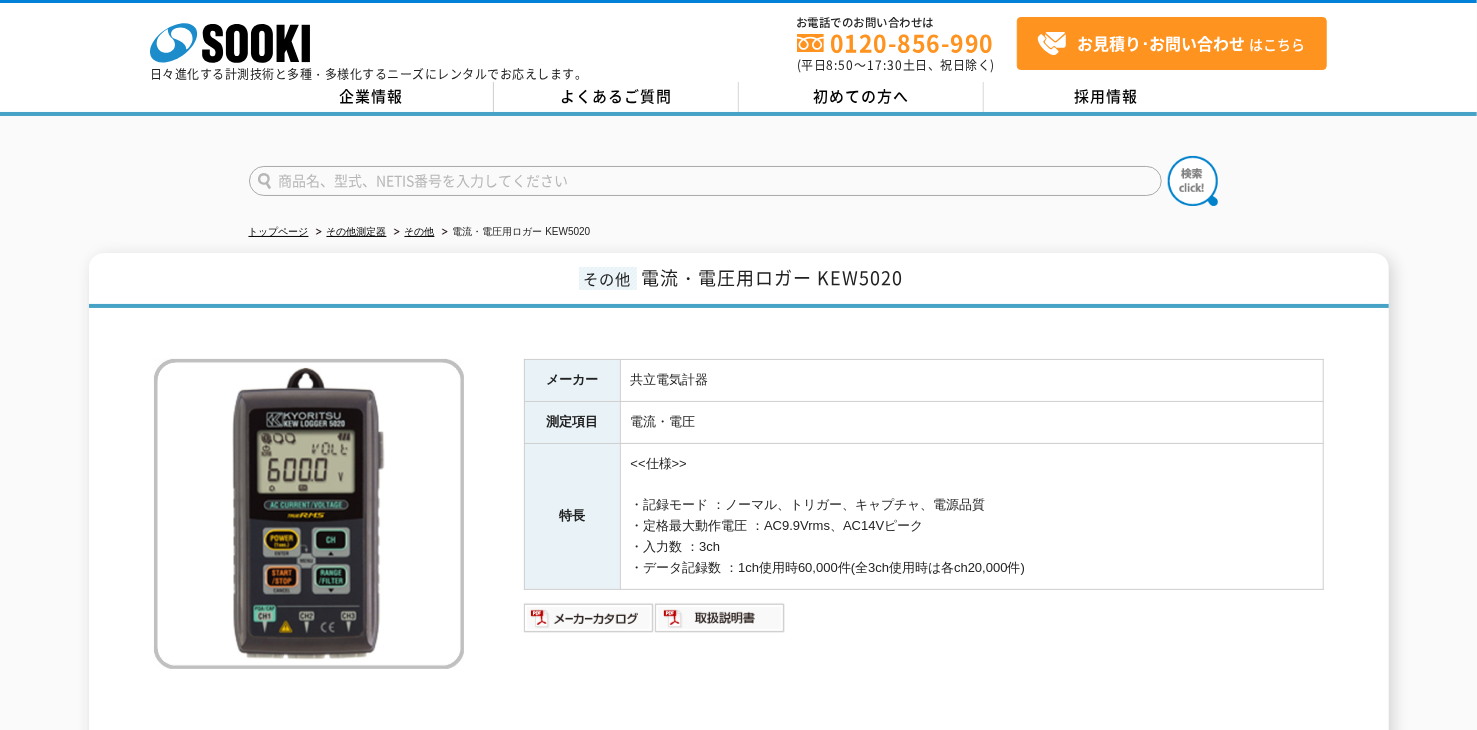 click on "メーカー
共立電気計器
測定項目
電流・電圧
特長
<<仕様>>
・記録モード	：ノーマル、トリガー、キャプチャ、電源品質
・定格最大動作電圧	：AC9.9Vrms、AC14Vピーク
・入力数	：3ch
・データ記録数	：1ch使用時60,000件(全3ch使用時は各ch20,000件)" at bounding box center (739, 553) 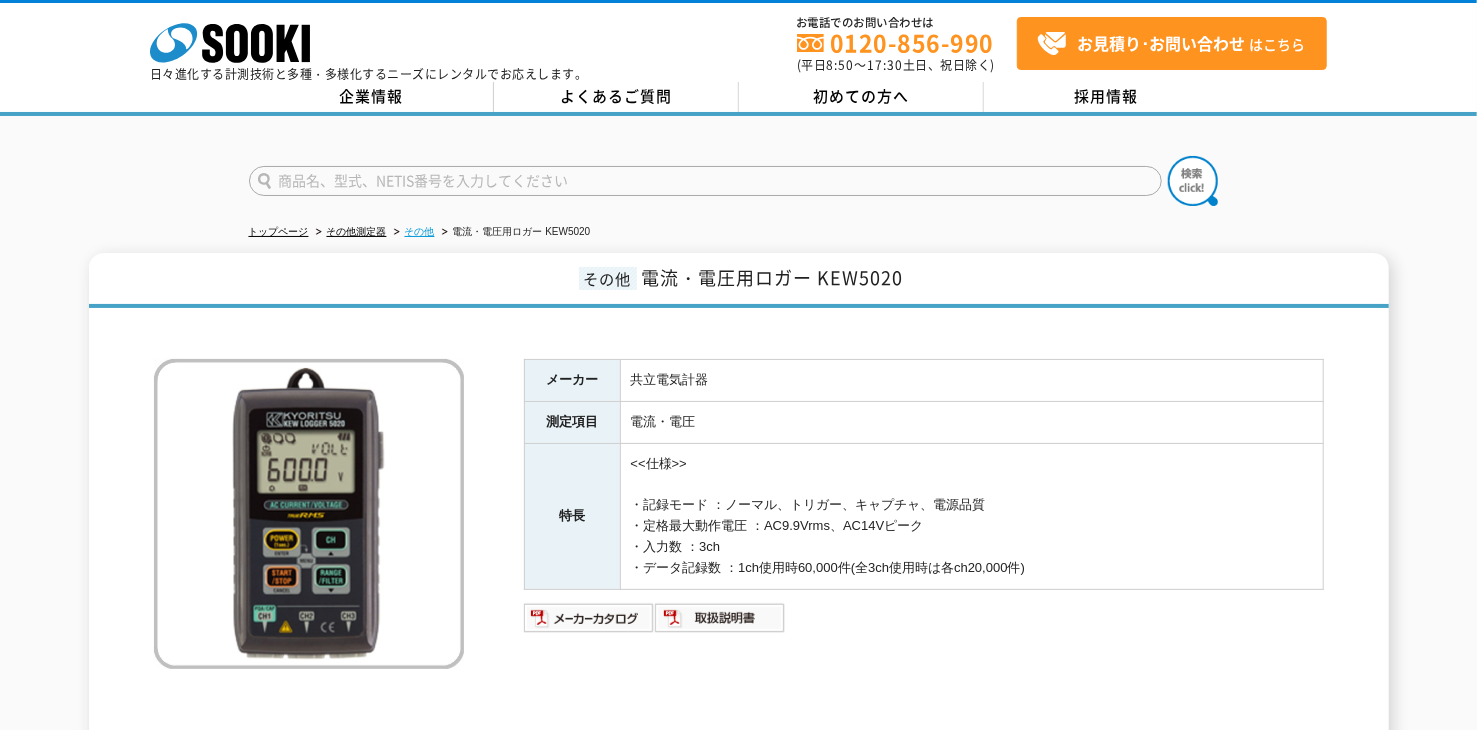 click on "その他" at bounding box center (420, 231) 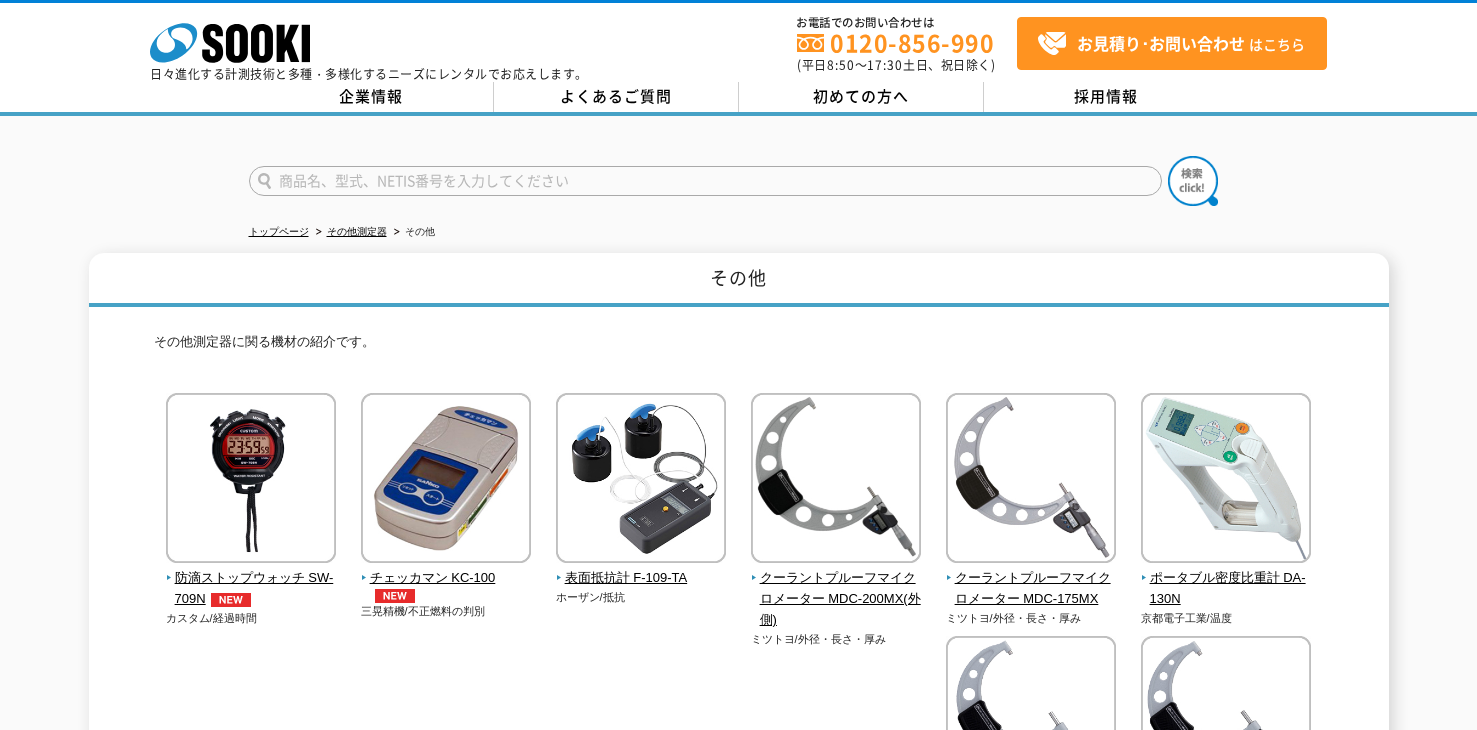 scroll, scrollTop: 0, scrollLeft: 0, axis: both 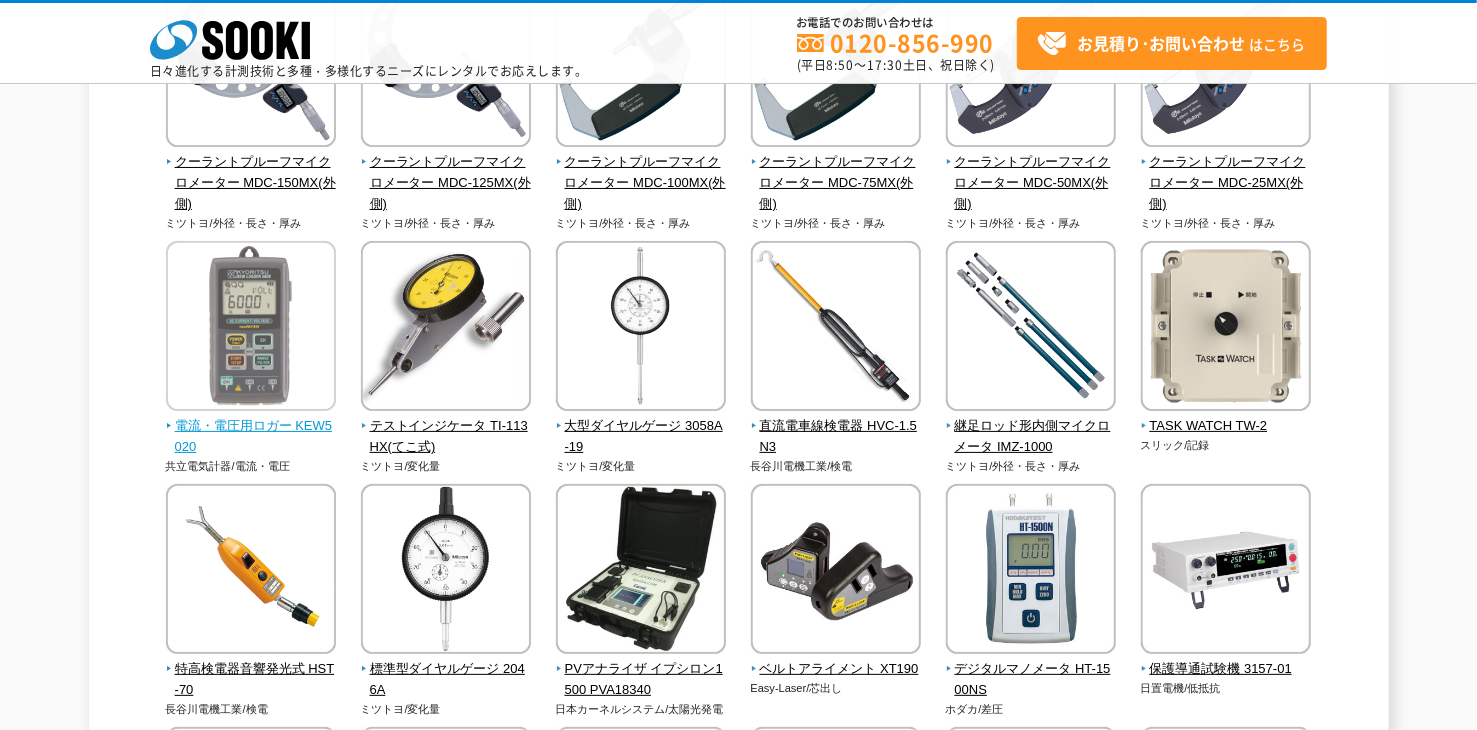 click at bounding box center [251, 328] 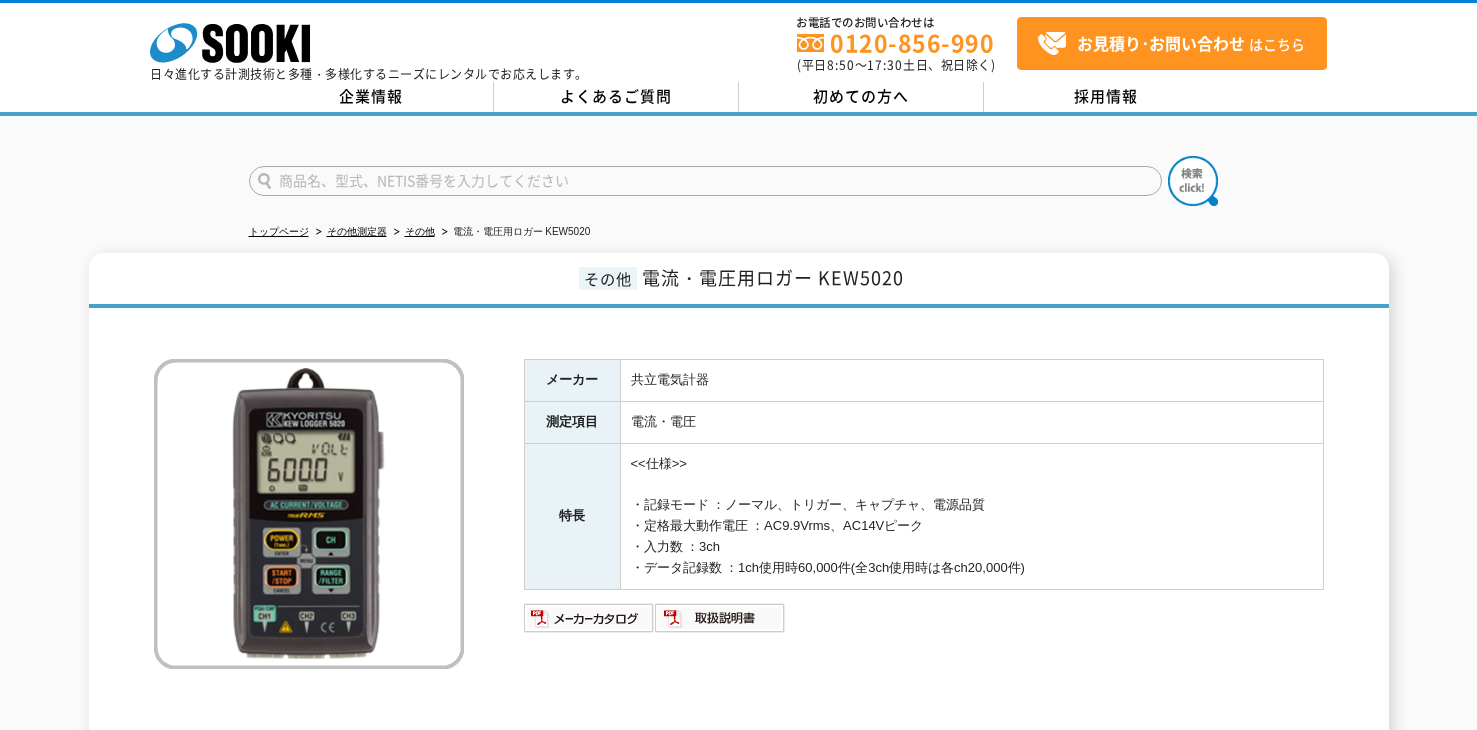 scroll, scrollTop: 0, scrollLeft: 0, axis: both 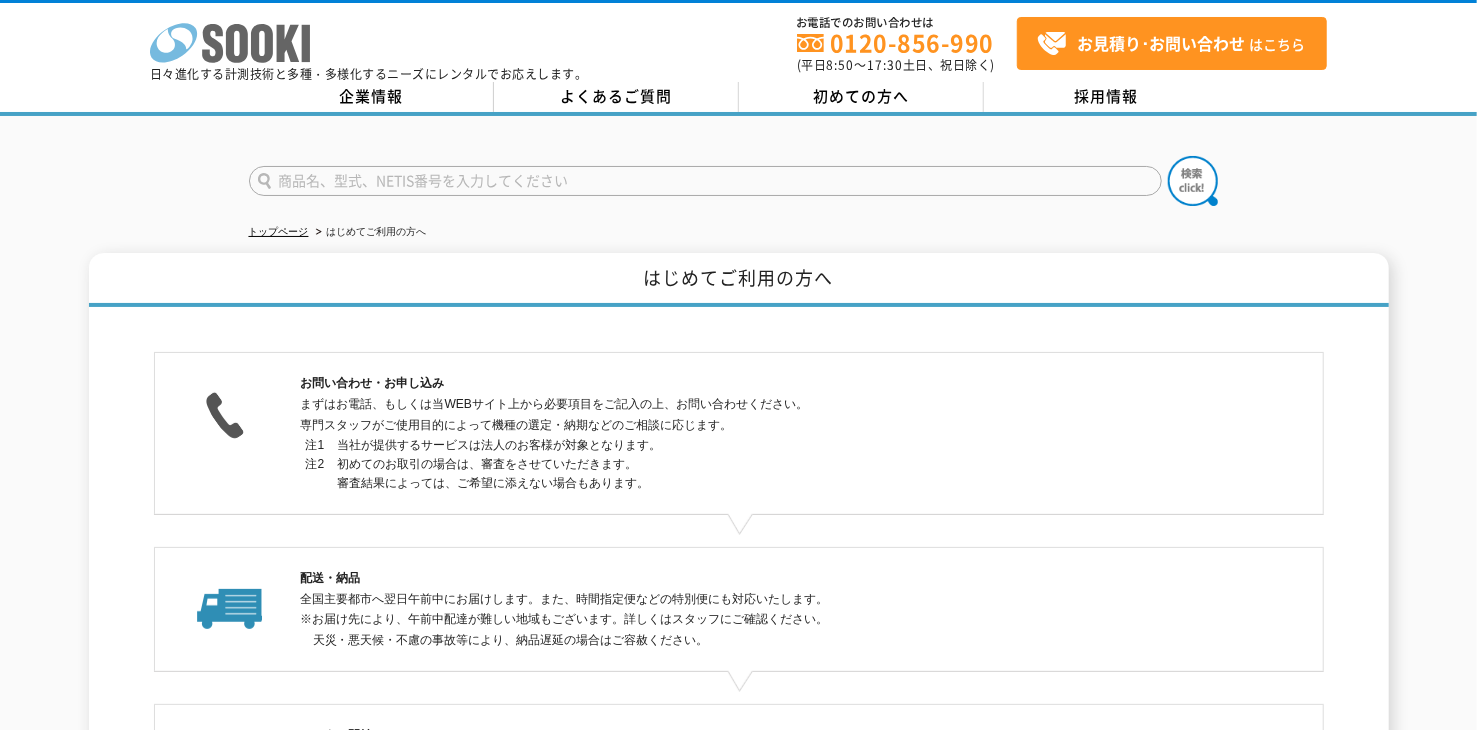 drag, startPoint x: 228, startPoint y: 44, endPoint x: 194, endPoint y: 46, distance: 34.058773 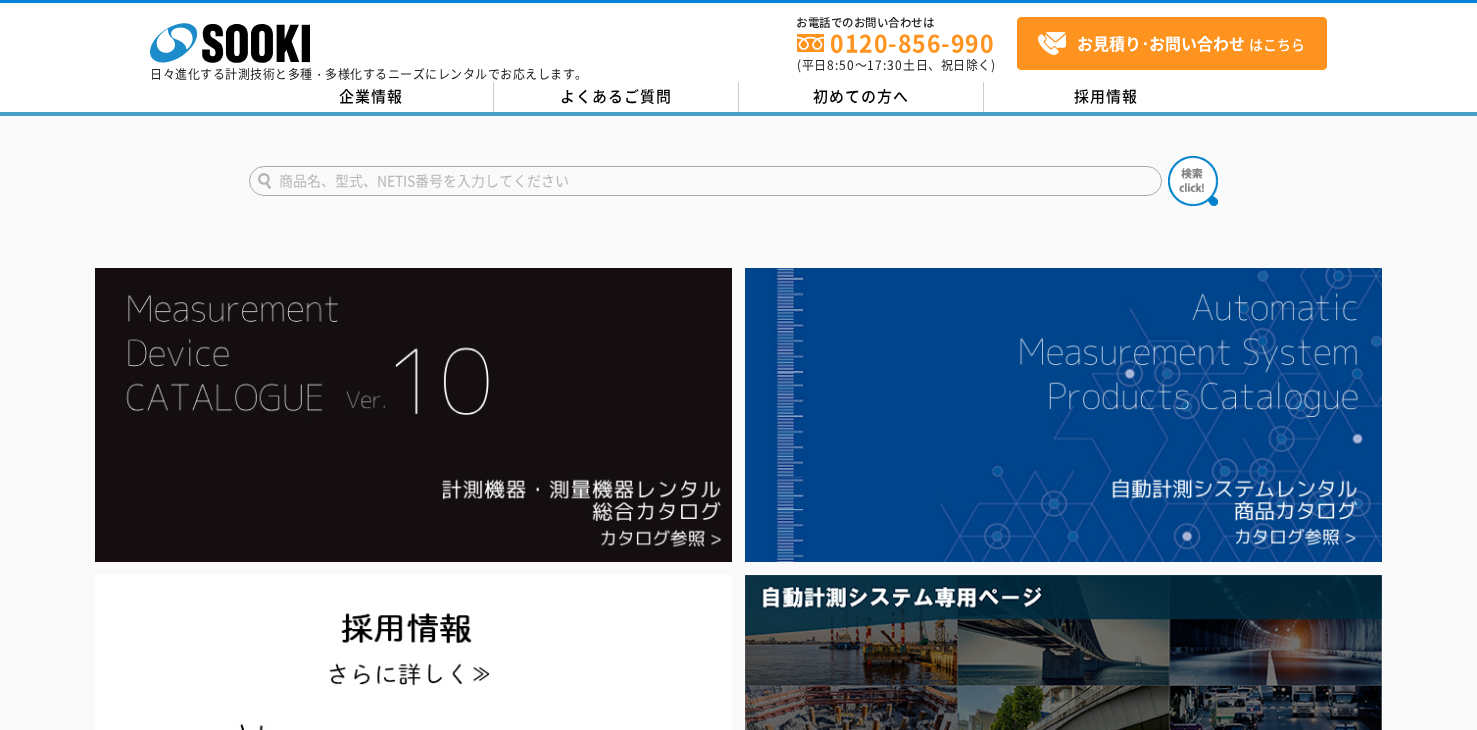 scroll, scrollTop: 0, scrollLeft: 0, axis: both 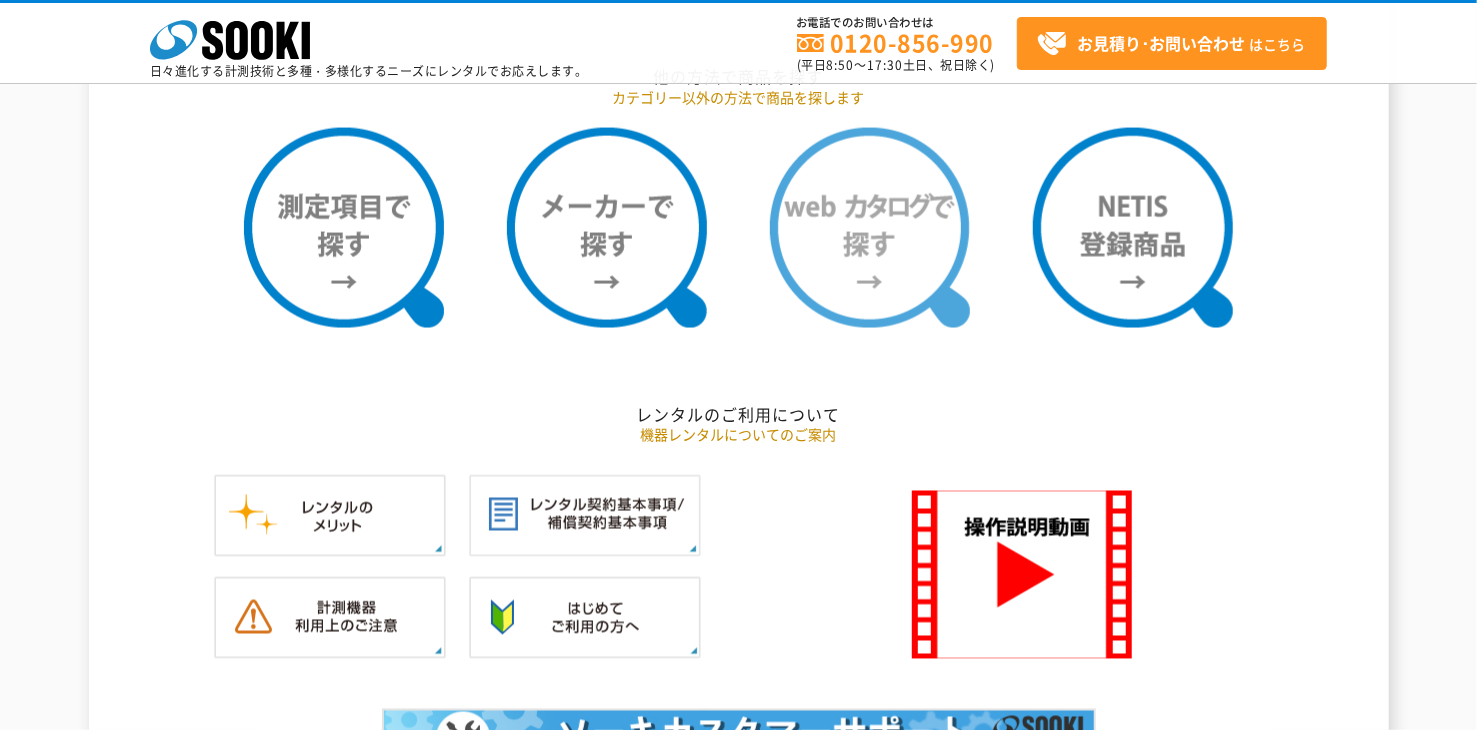 click at bounding box center (870, 228) 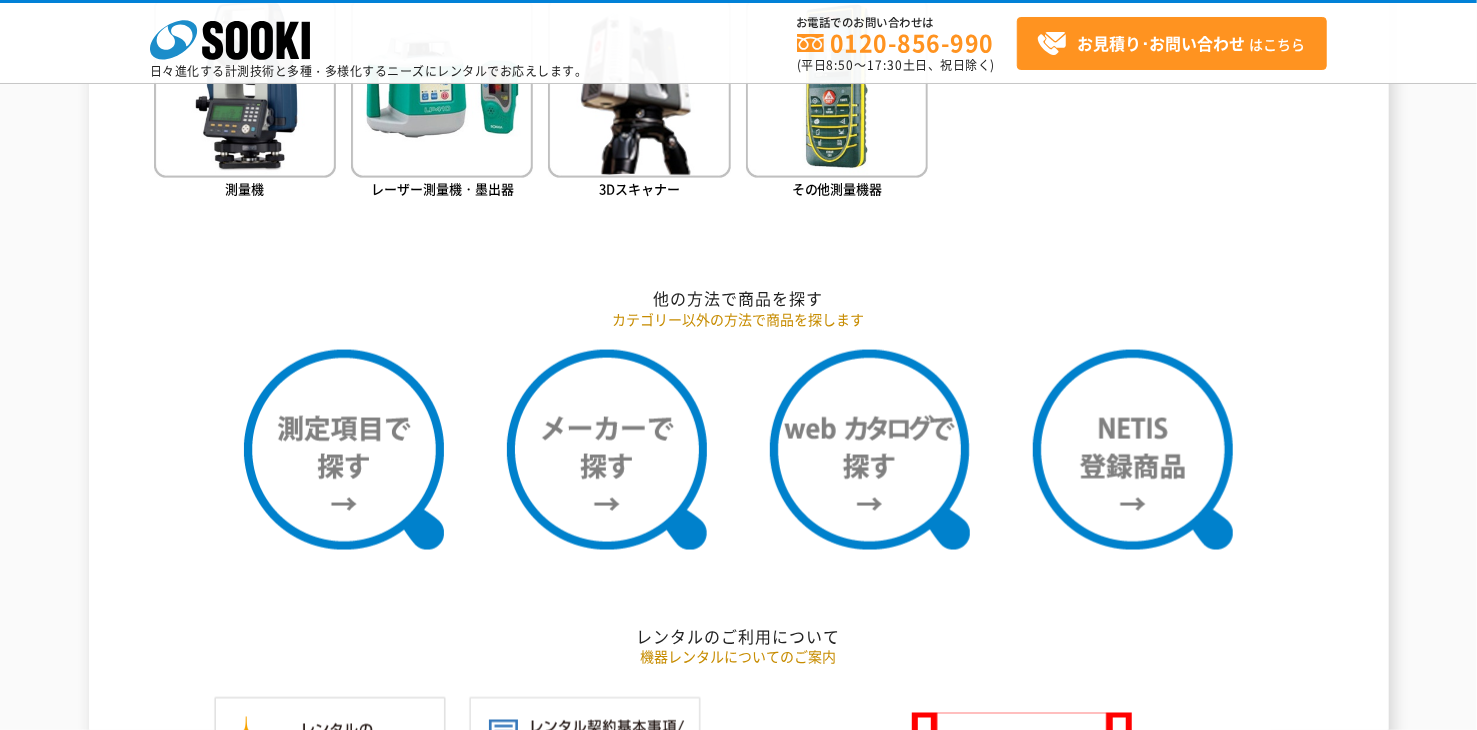 scroll, scrollTop: 1600, scrollLeft: 0, axis: vertical 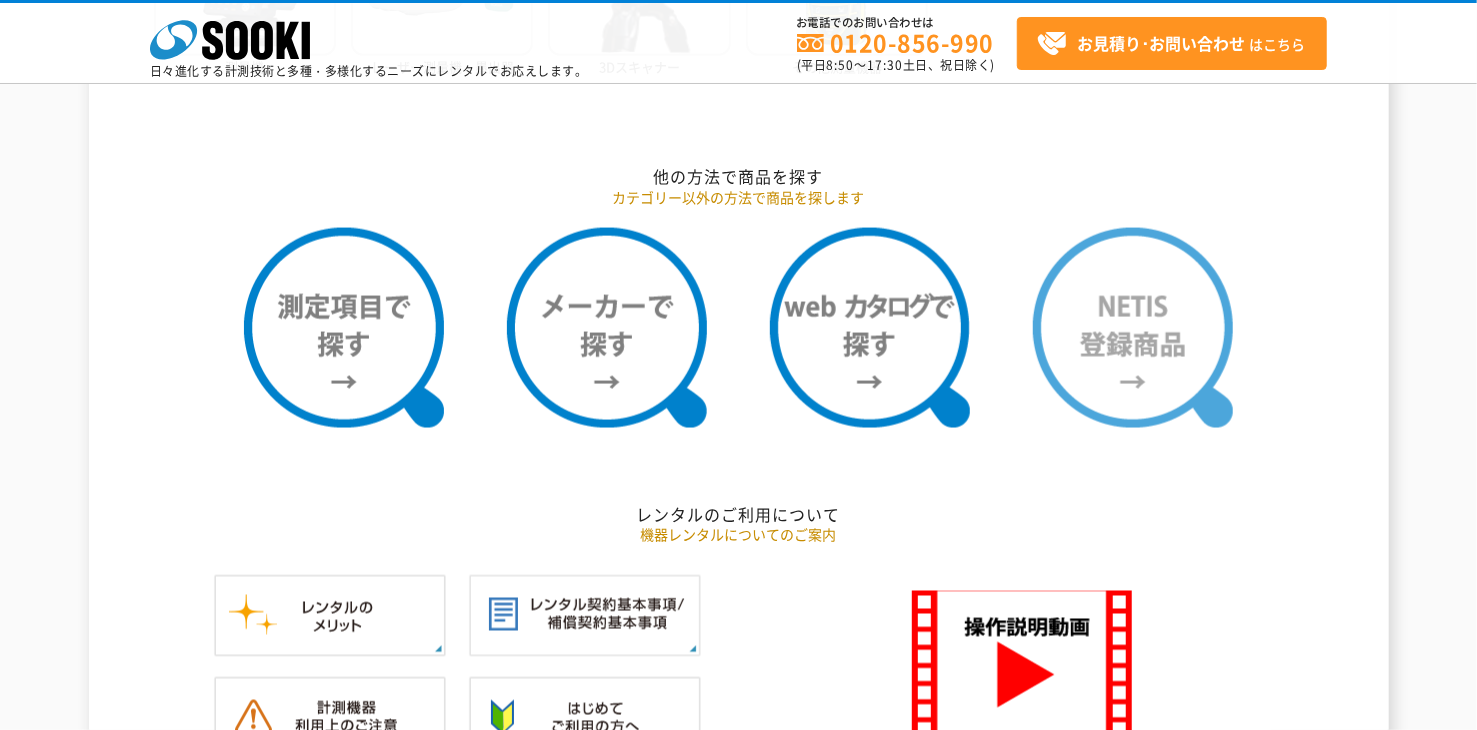click at bounding box center (1133, 328) 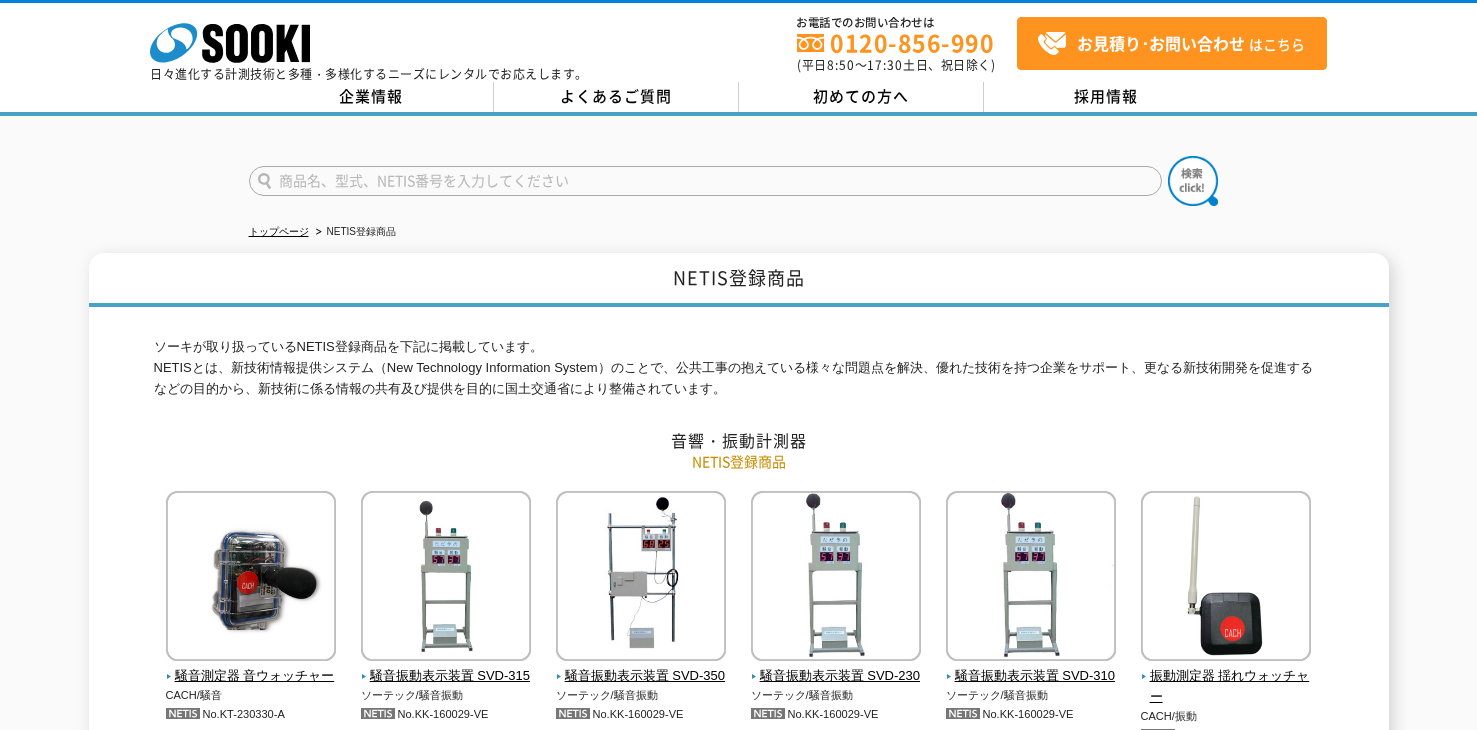 scroll, scrollTop: 0, scrollLeft: 0, axis: both 